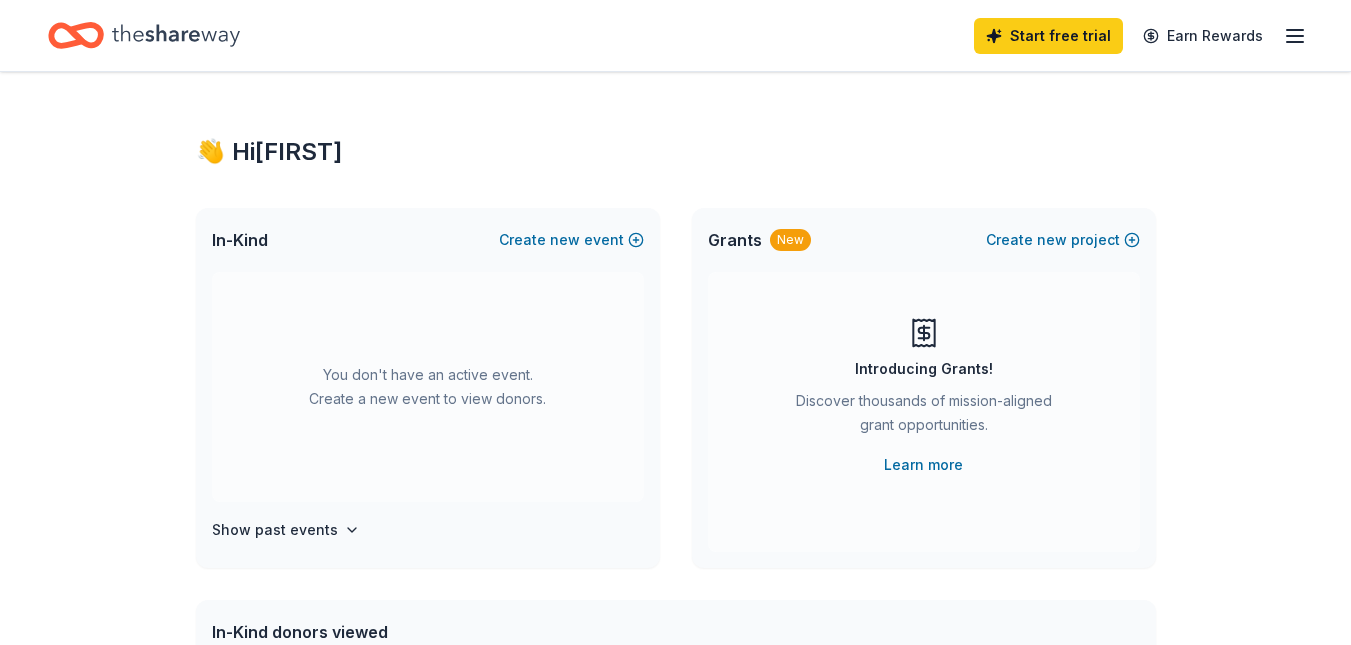 scroll, scrollTop: 0, scrollLeft: 0, axis: both 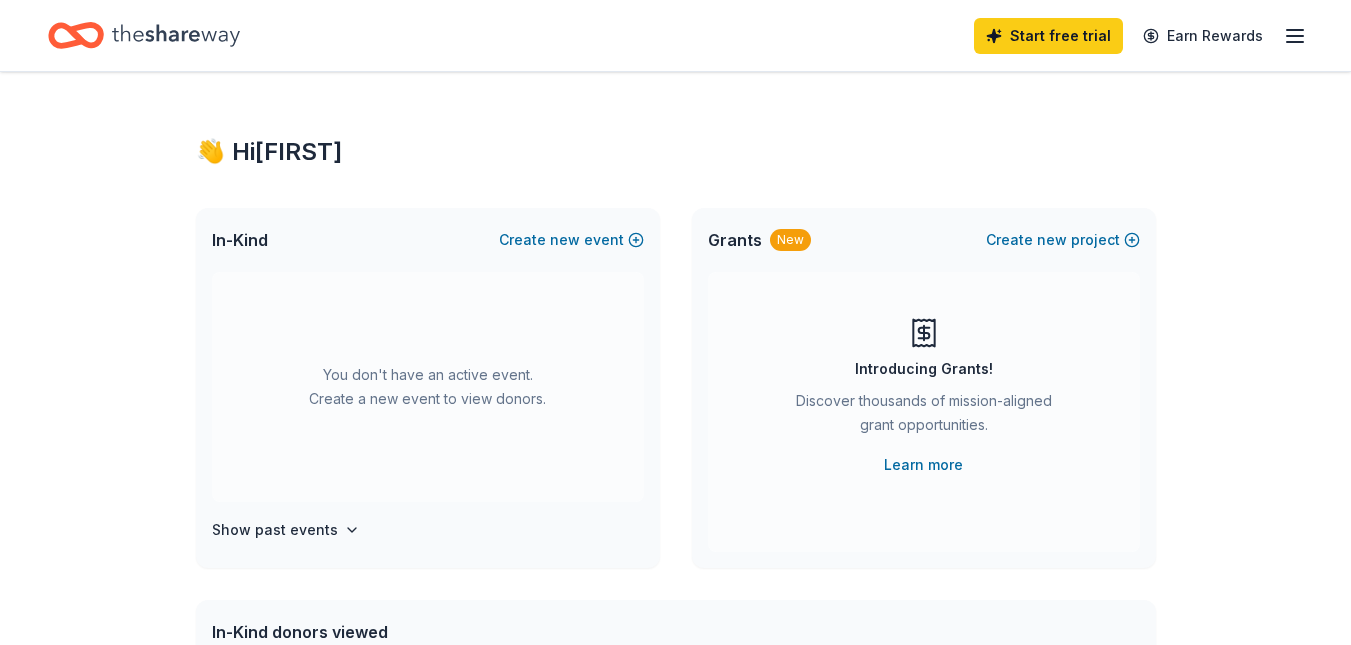 click 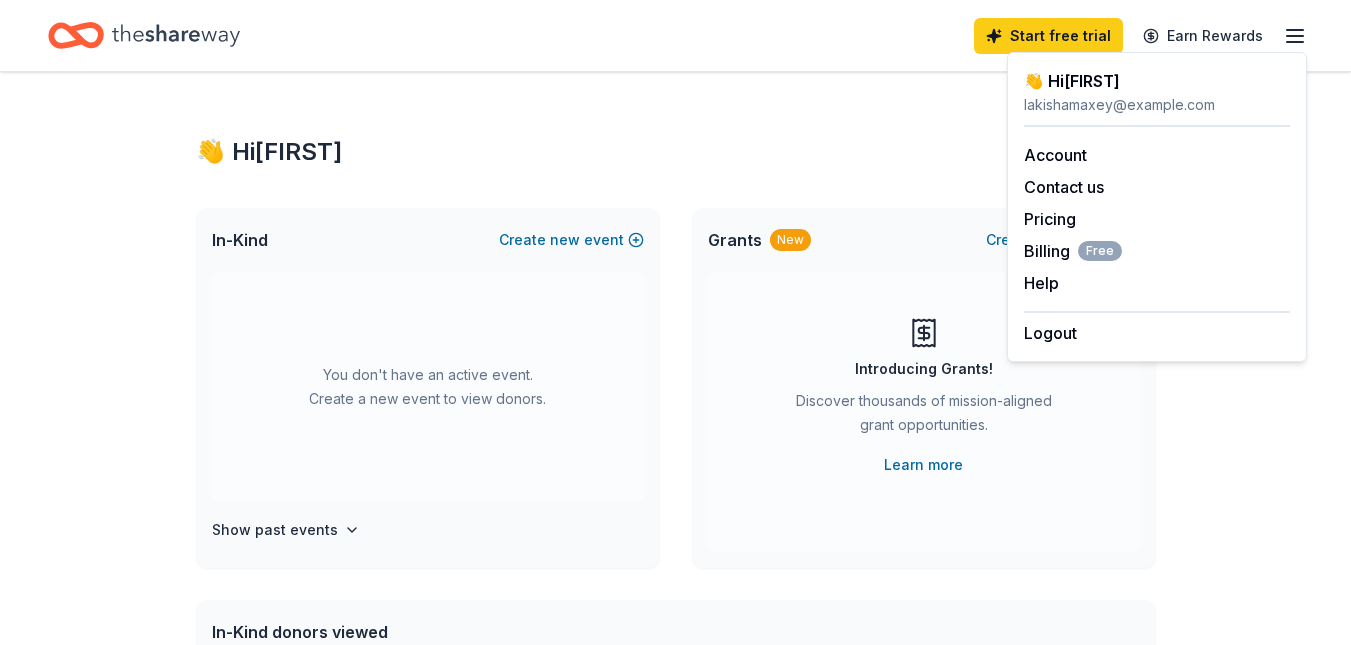 click on "👋 Hi  Lakisha" at bounding box center (676, 152) 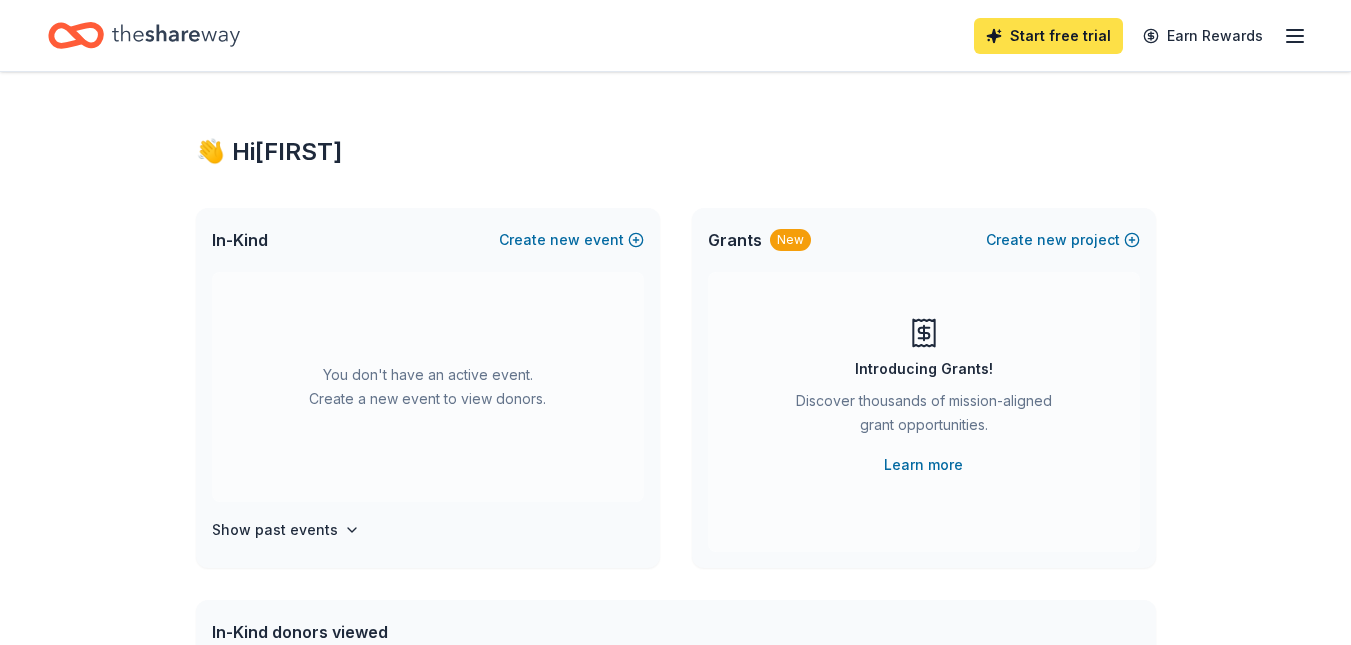 click on "Start free  trial" at bounding box center (1048, 36) 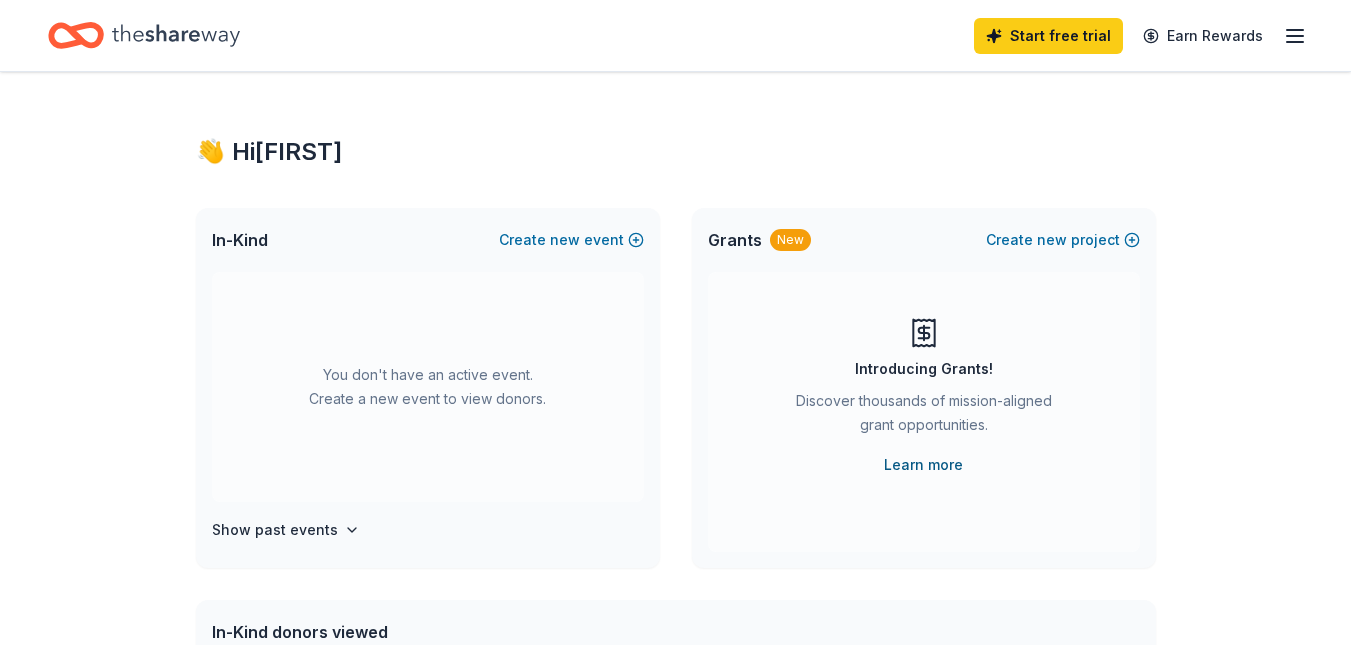 click on "Learn more" at bounding box center (923, 465) 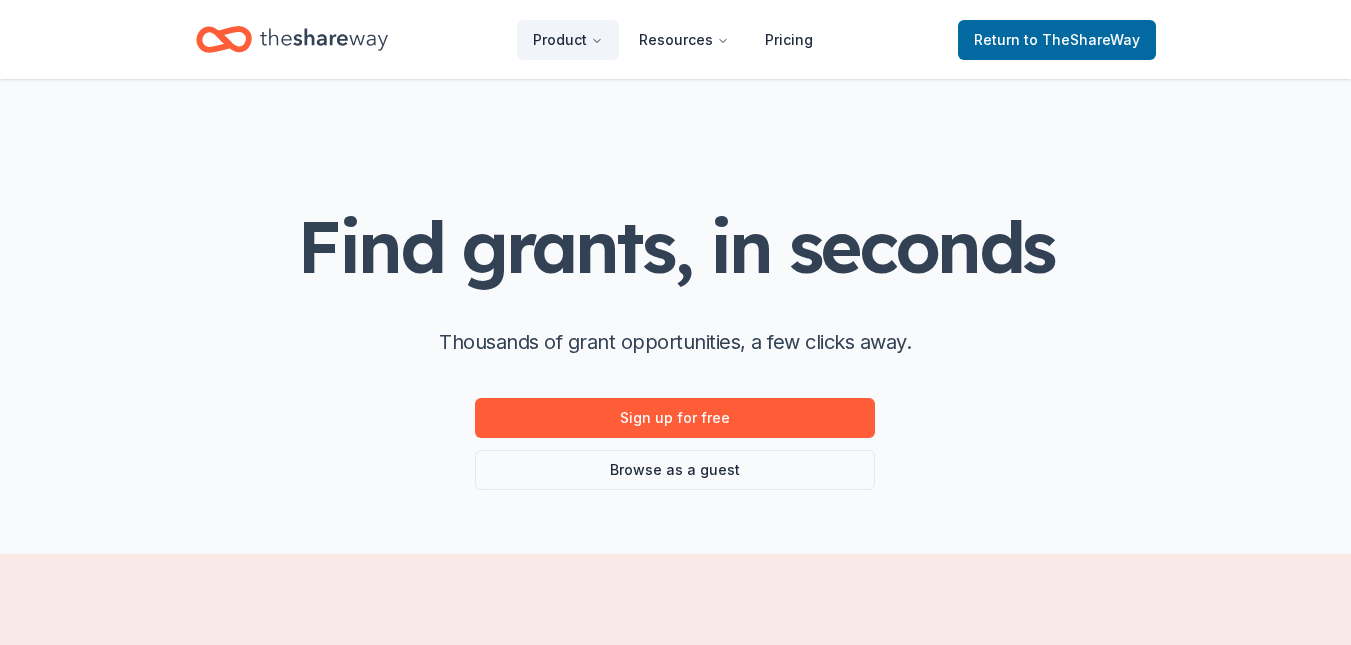 scroll, scrollTop: 0, scrollLeft: 0, axis: both 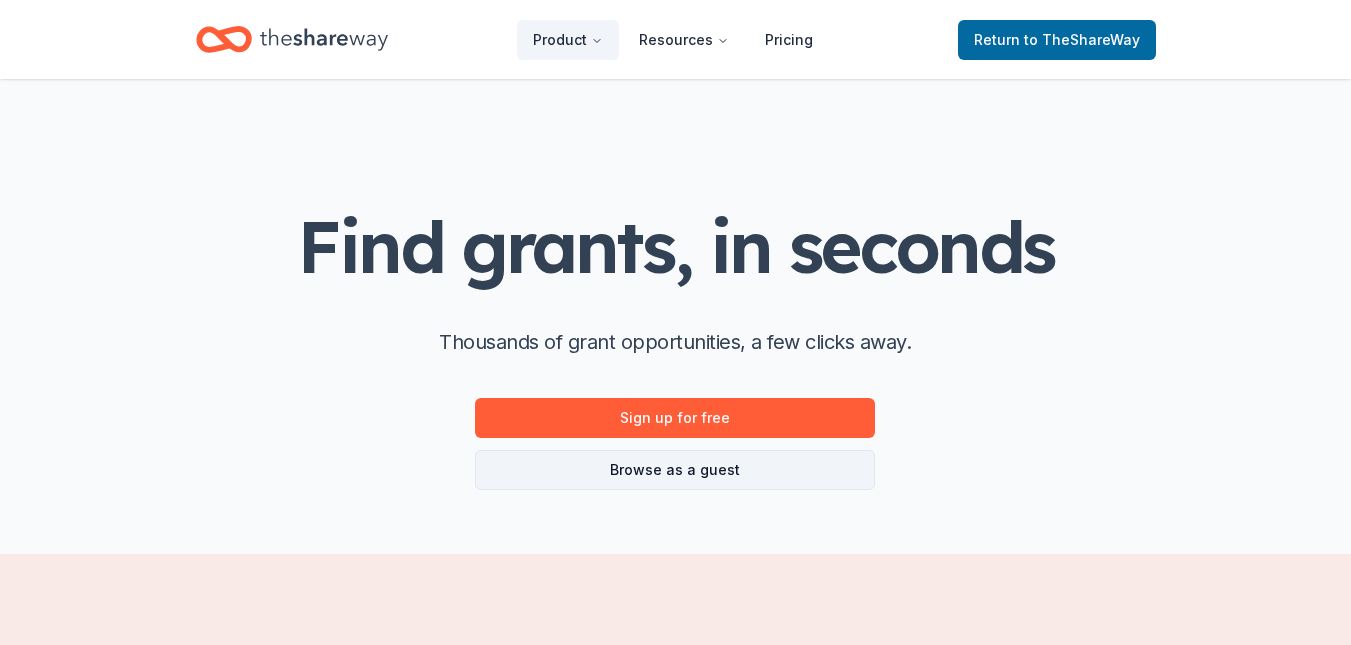 click on "Browse as a guest" at bounding box center [675, 470] 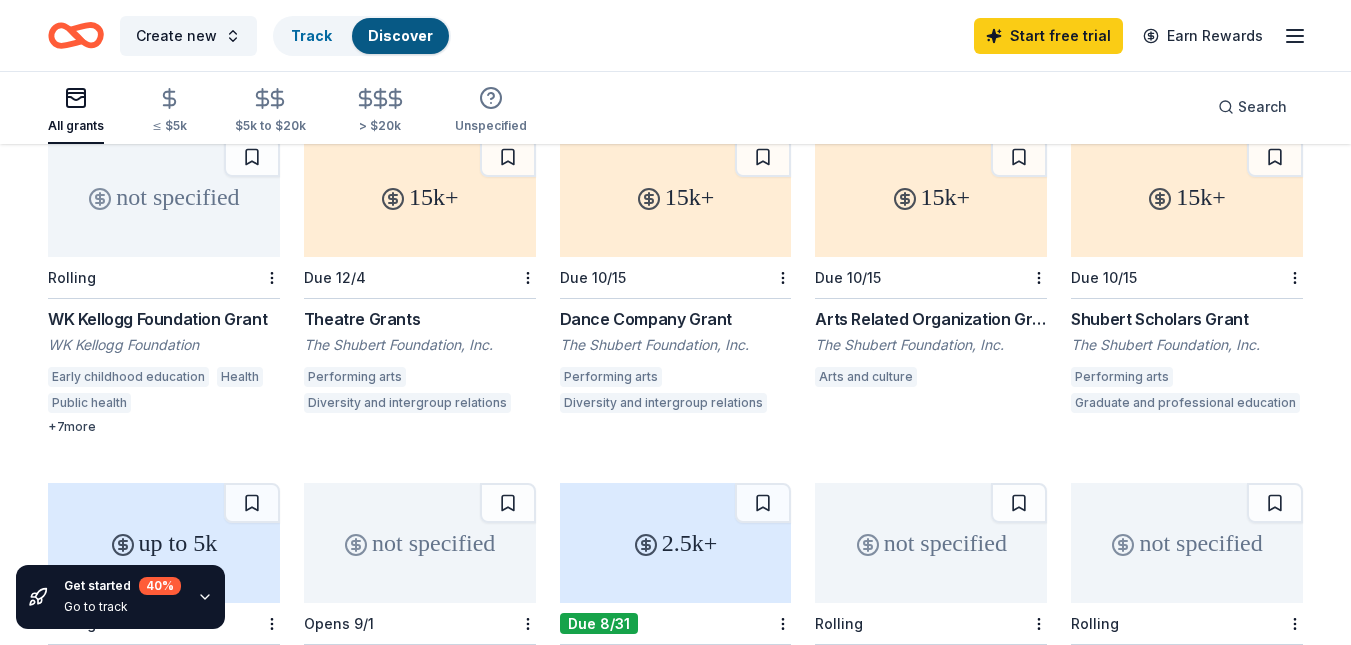 scroll, scrollTop: 213, scrollLeft: 0, axis: vertical 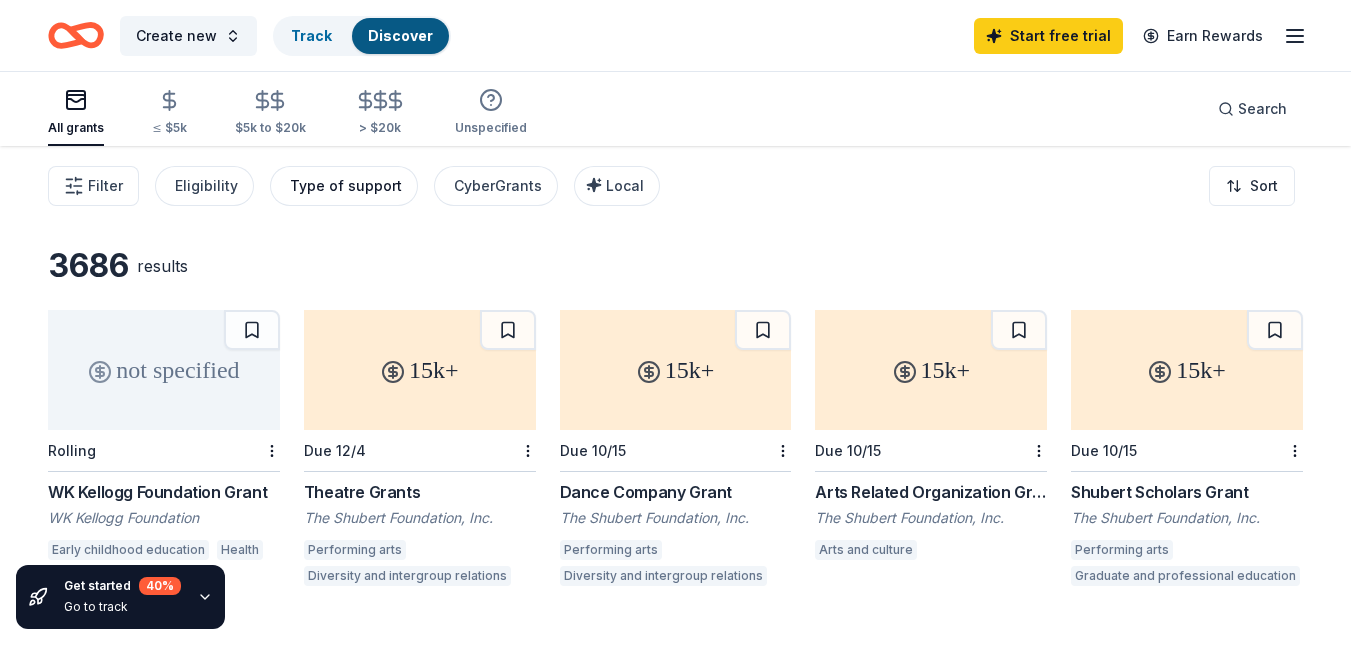 click on "Type of support" at bounding box center (346, 186) 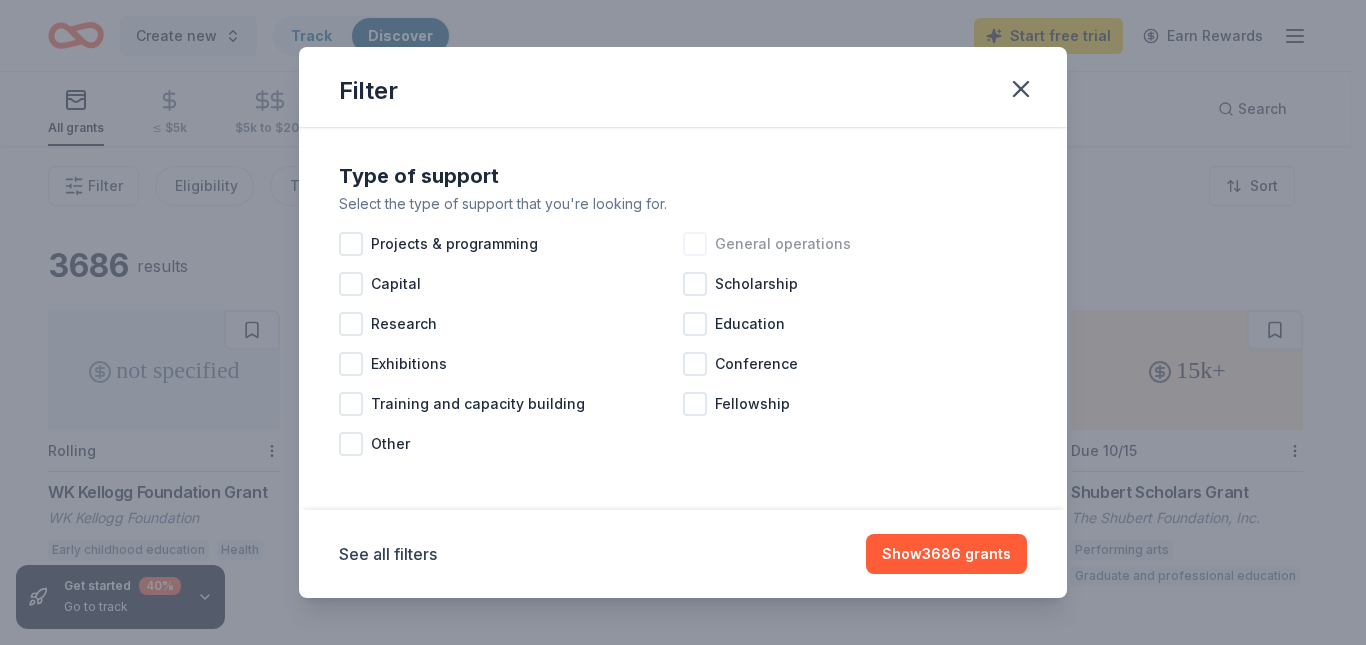 click at bounding box center (695, 244) 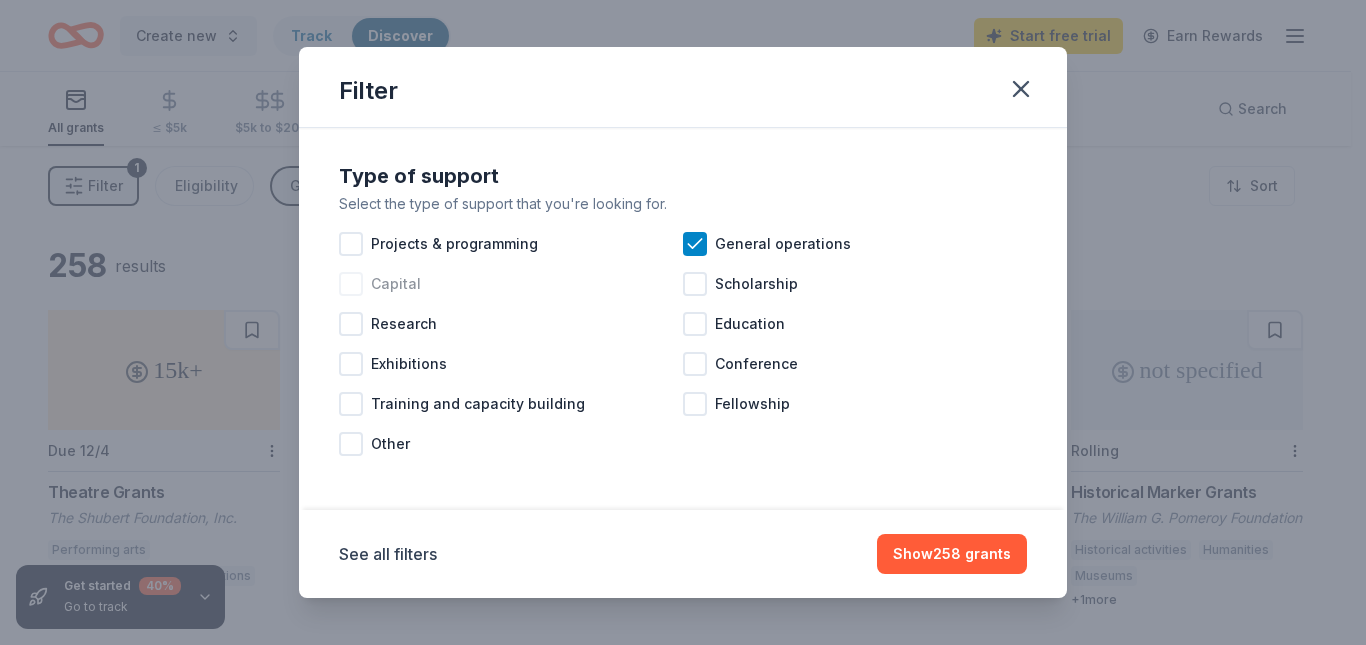 click at bounding box center (351, 284) 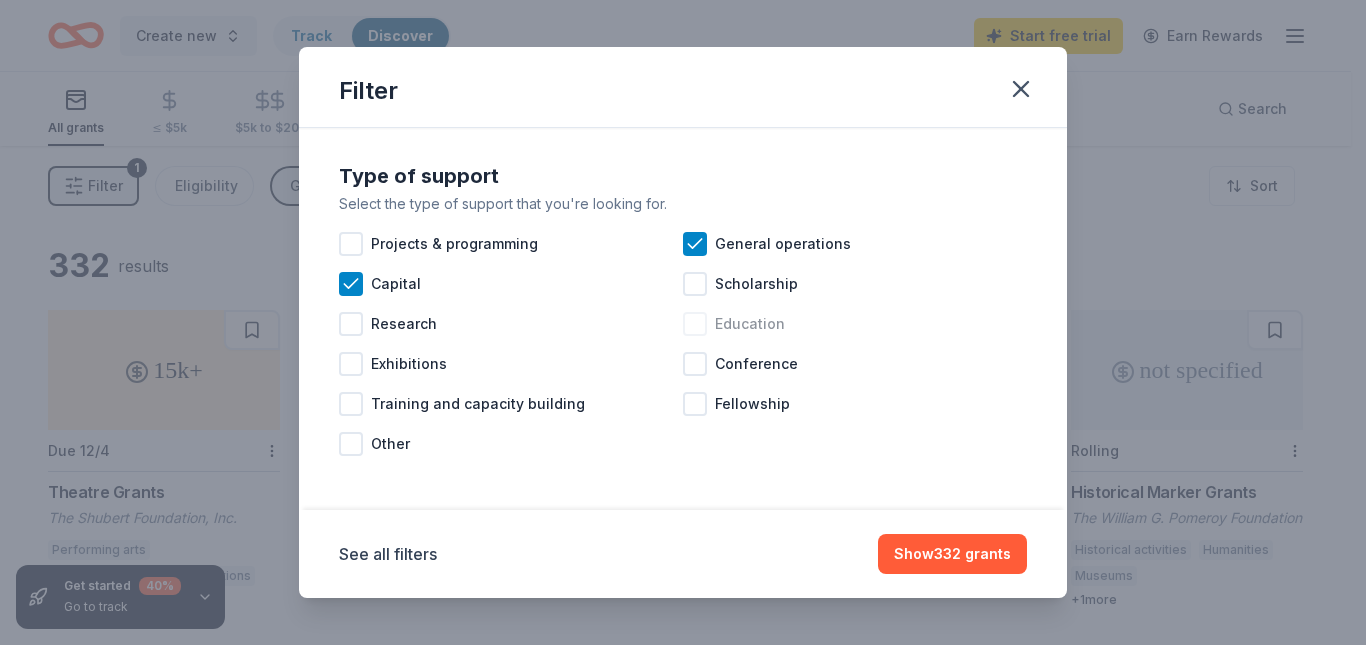 click at bounding box center [695, 324] 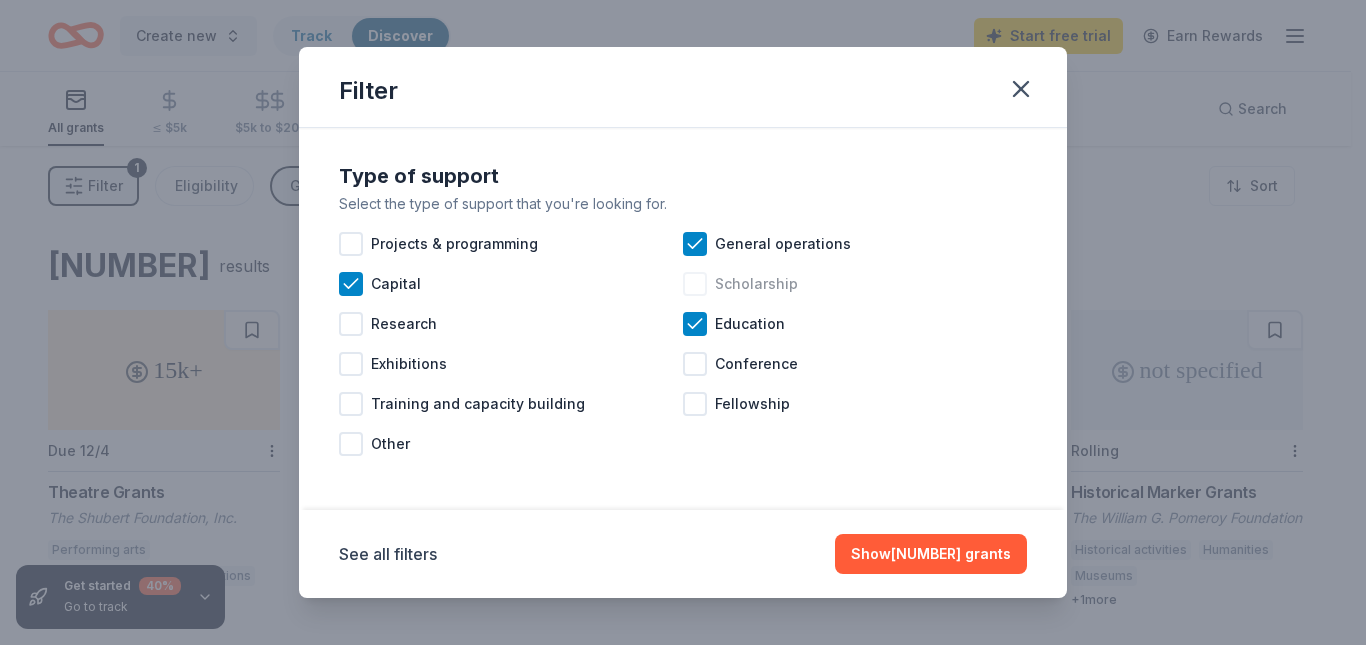 click at bounding box center (695, 284) 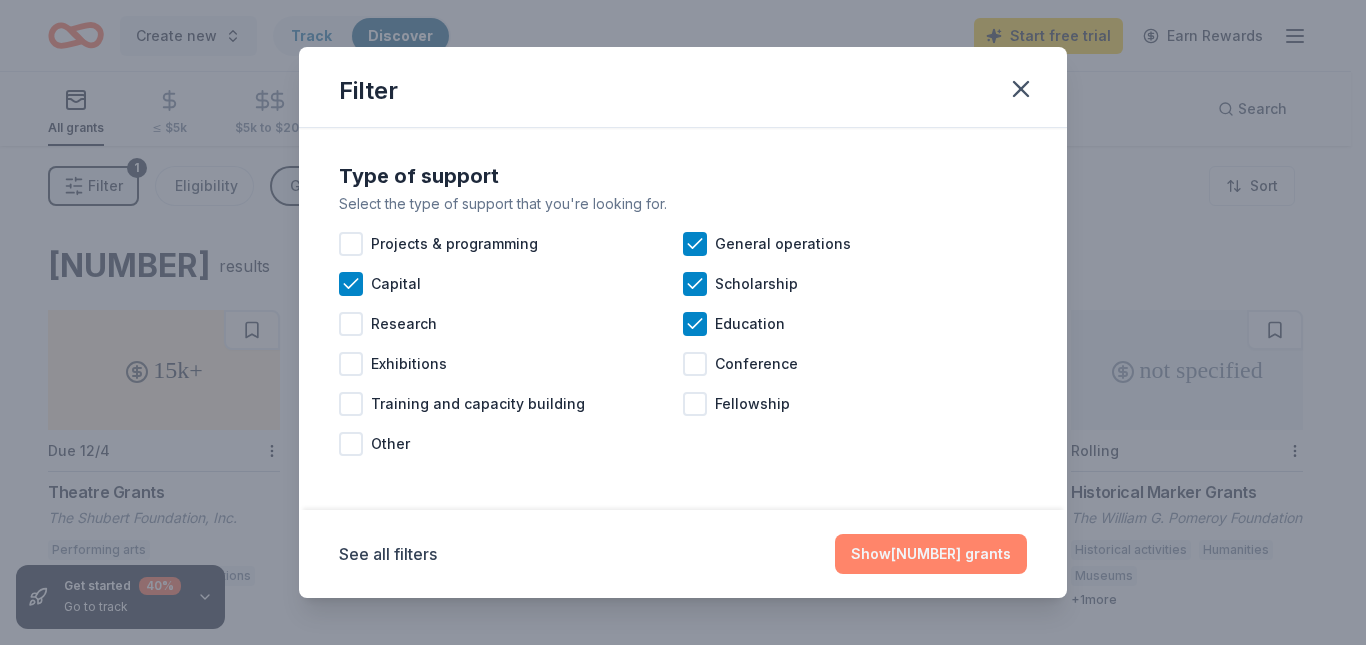 click on "Show  1476   grants" at bounding box center [931, 554] 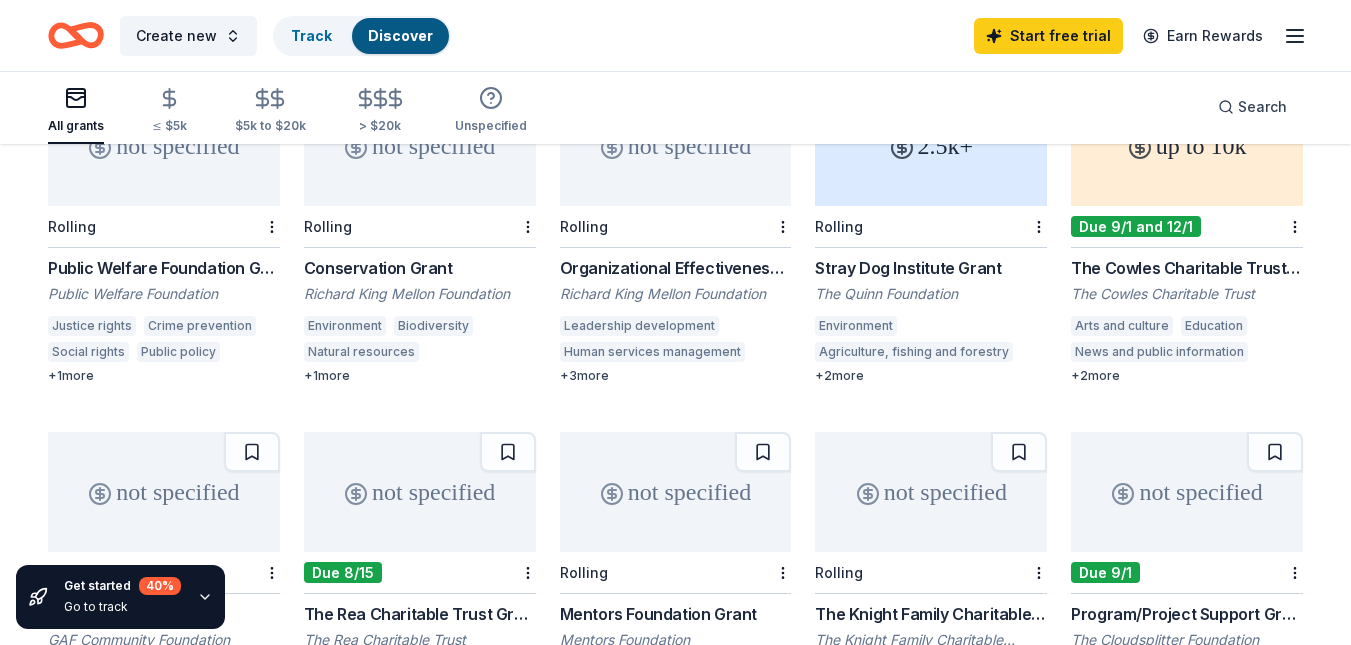 scroll, scrollTop: 600, scrollLeft: 0, axis: vertical 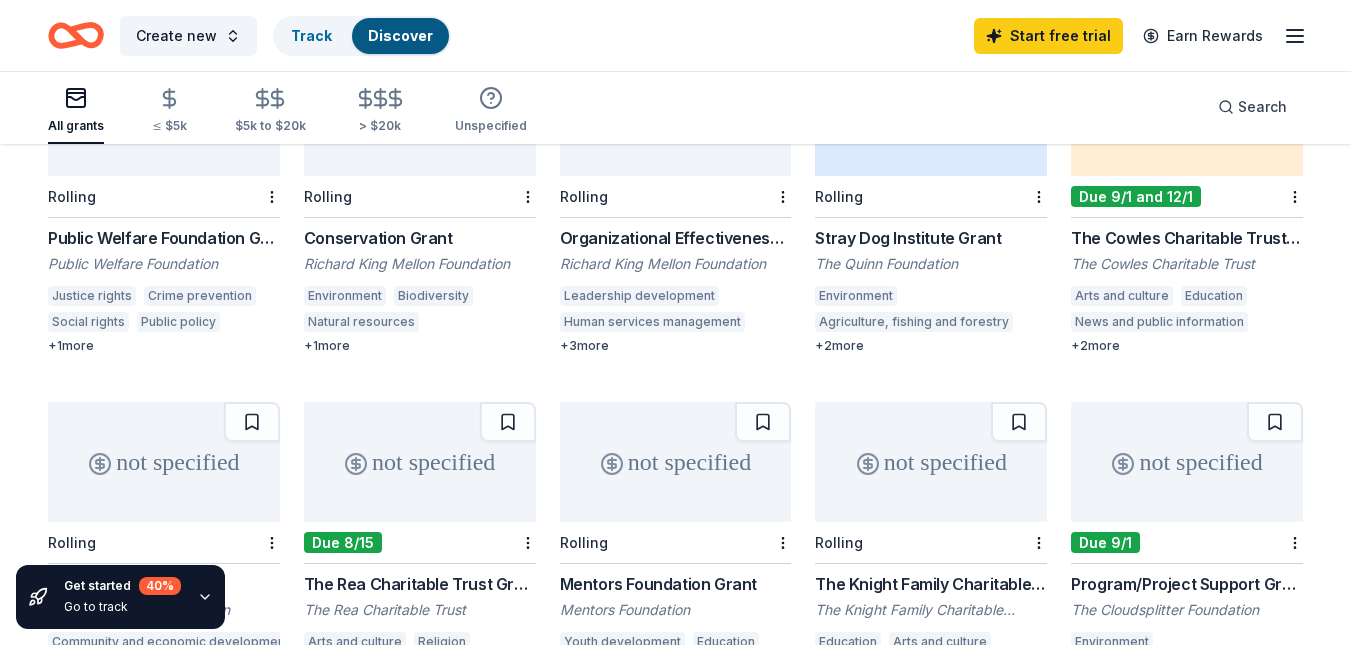 click 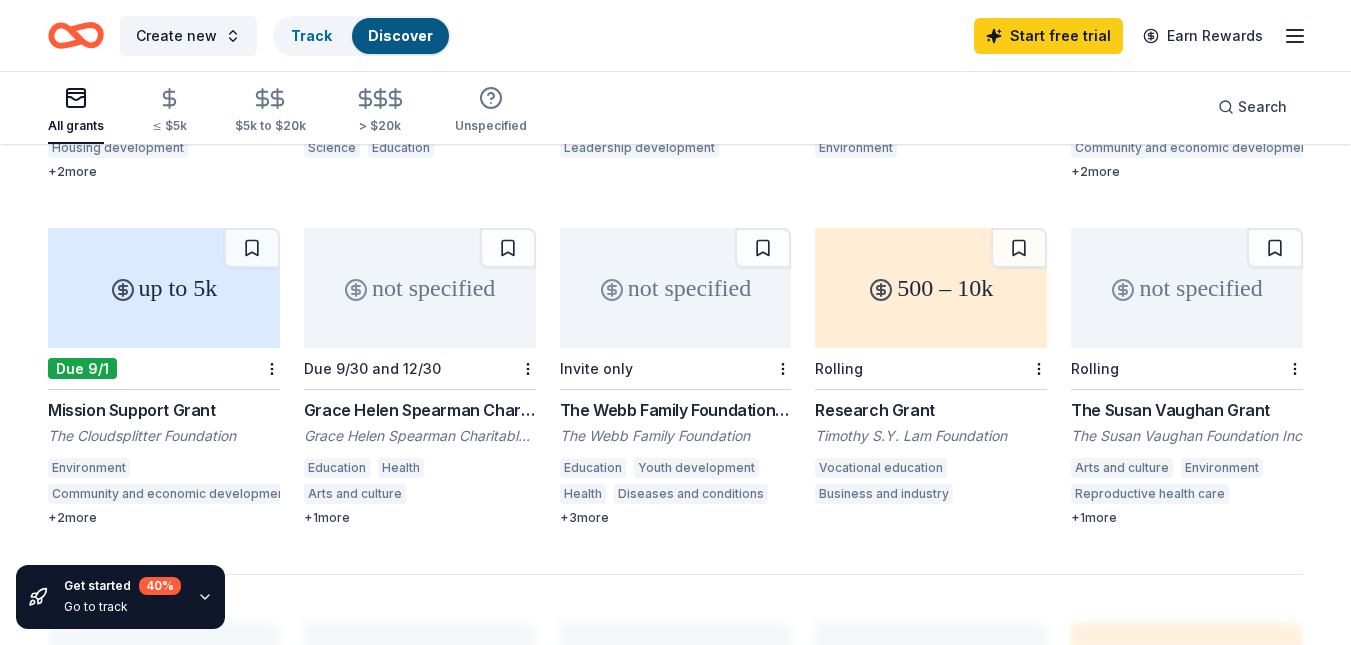 scroll, scrollTop: 1160, scrollLeft: 0, axis: vertical 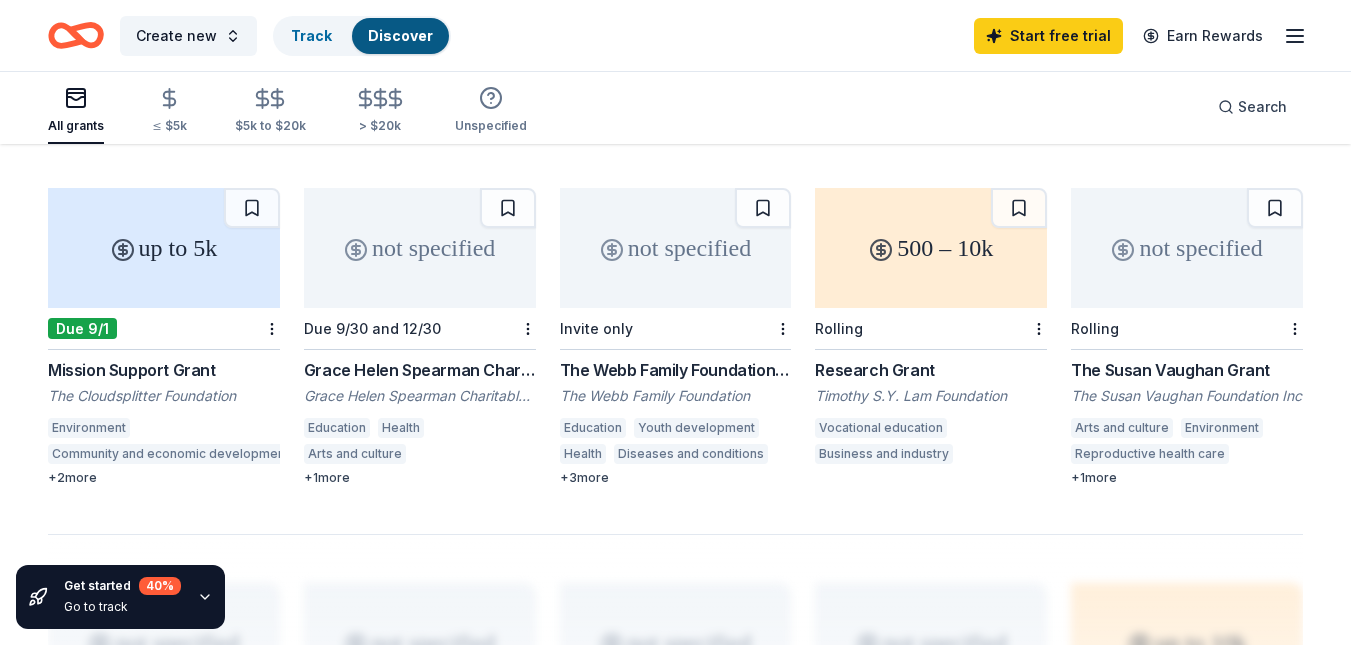 click on "up to 5k" at bounding box center [164, 248] 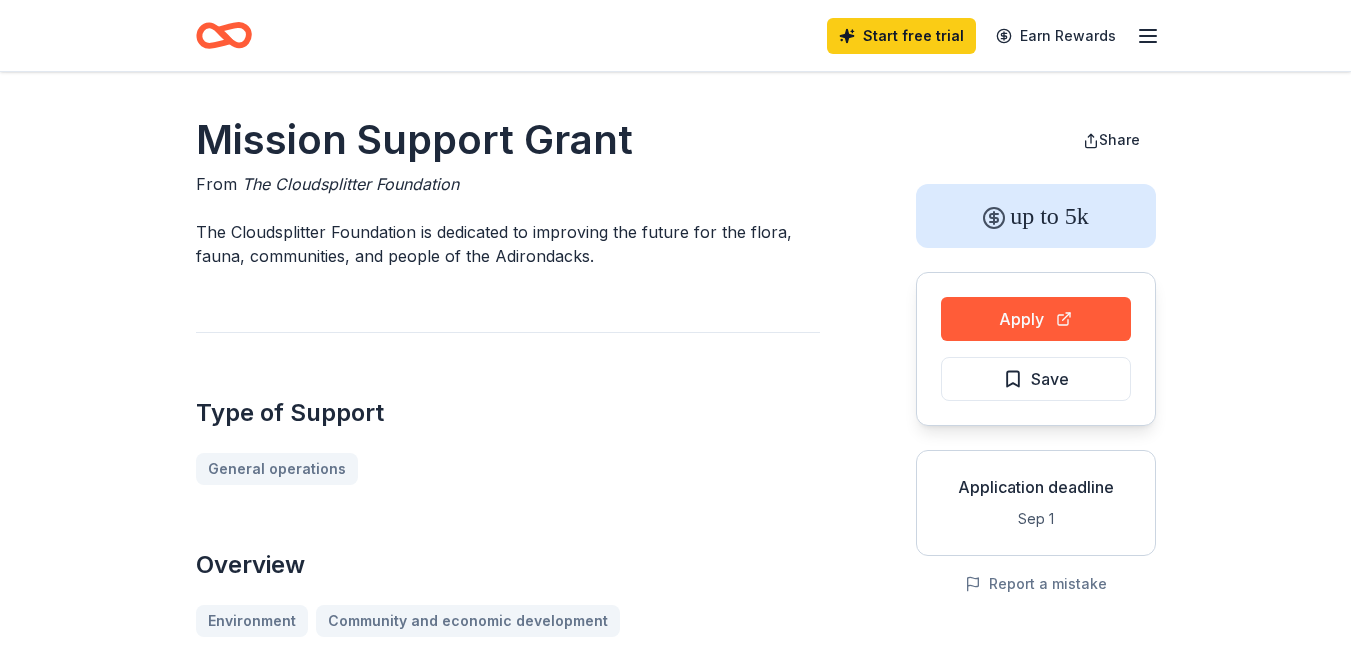 scroll, scrollTop: 0, scrollLeft: 0, axis: both 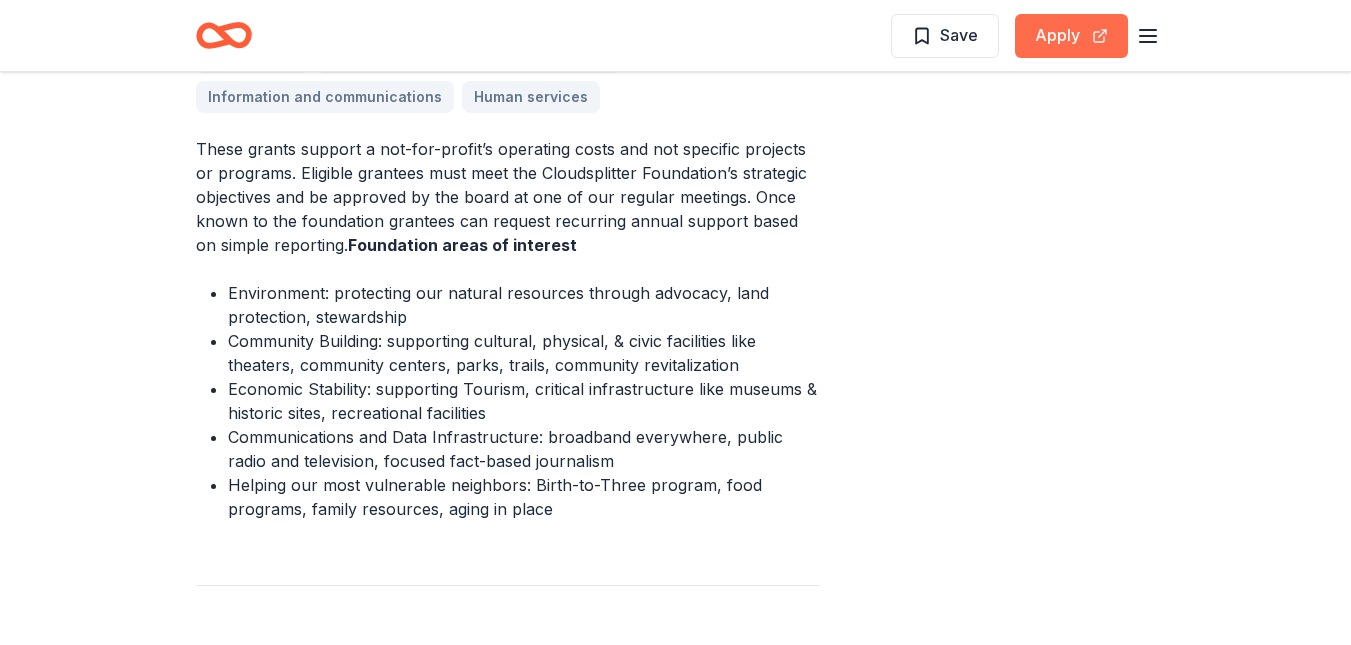 click on "Apply" at bounding box center [1071, 36] 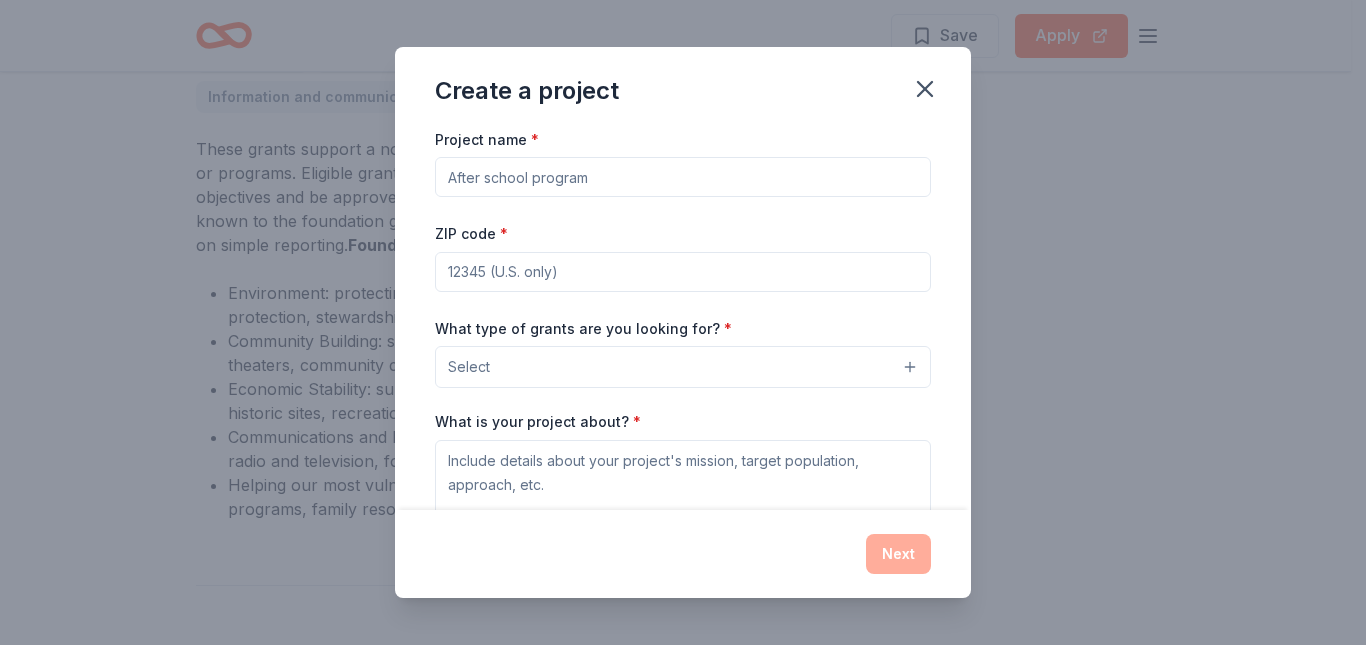 click on "ZIP code *" at bounding box center (683, 272) 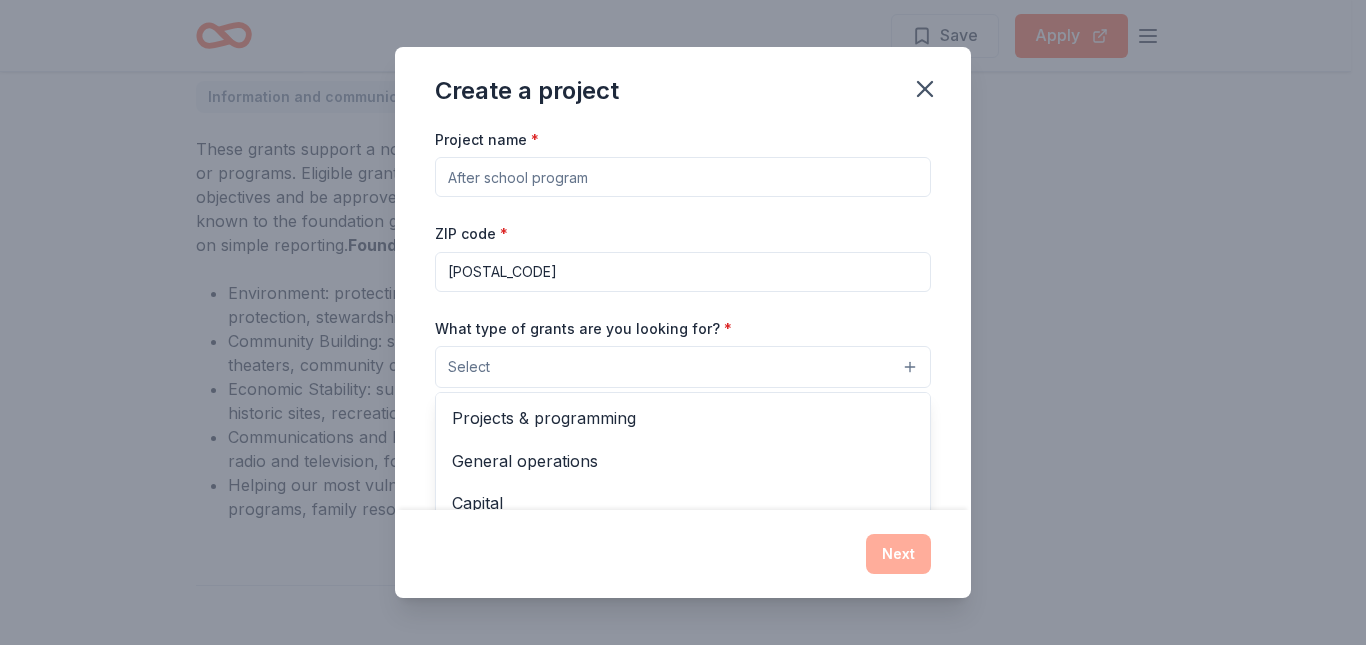 click on "Select" at bounding box center [683, 367] 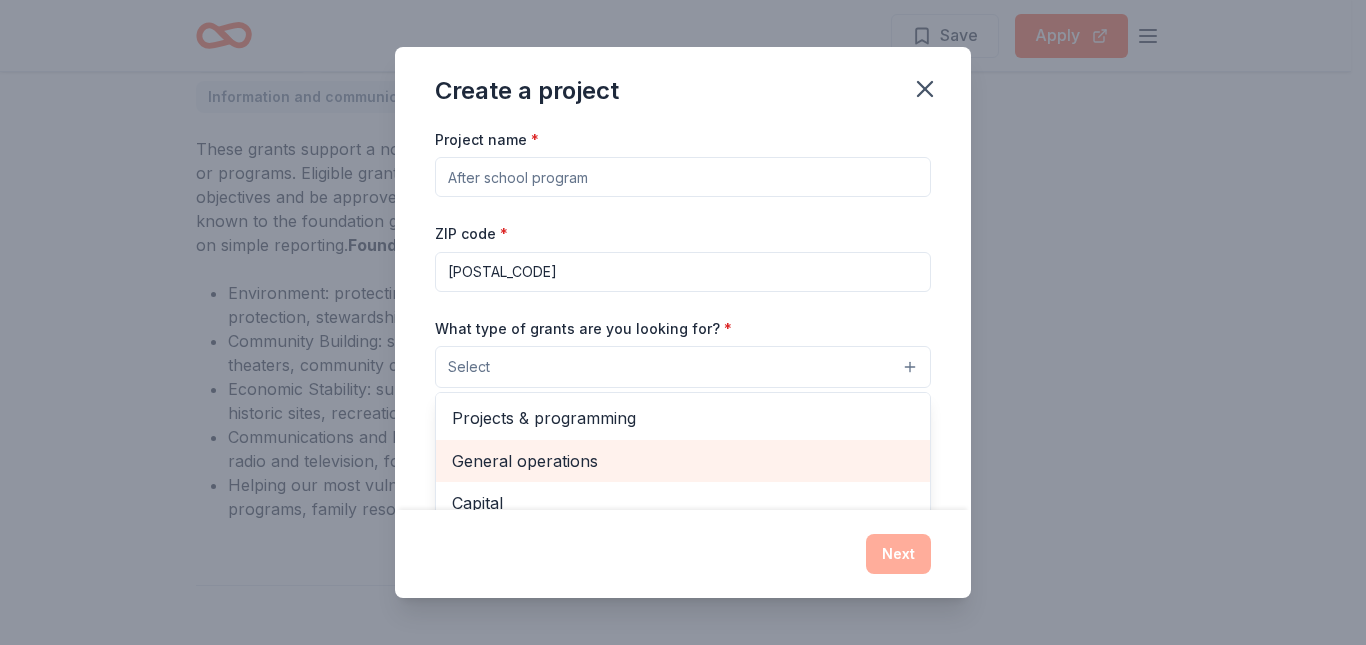 click on "General operations" at bounding box center [683, 461] 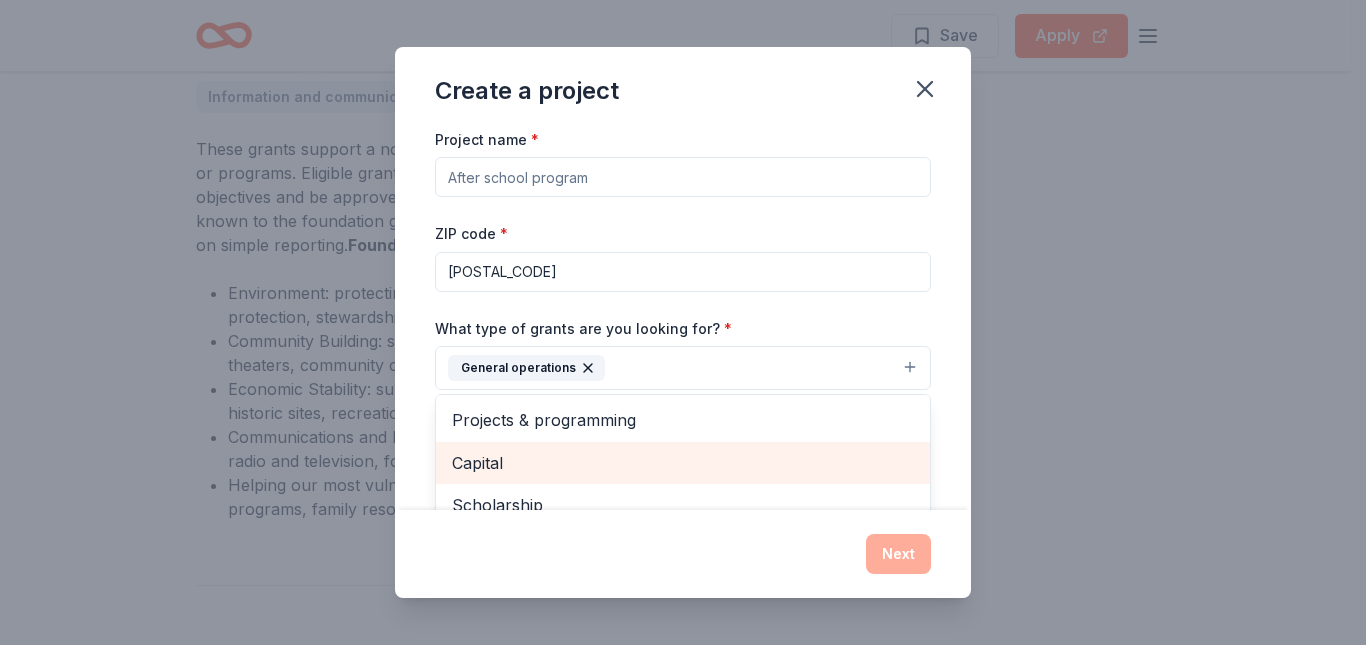 click on "Capital" at bounding box center (683, 463) 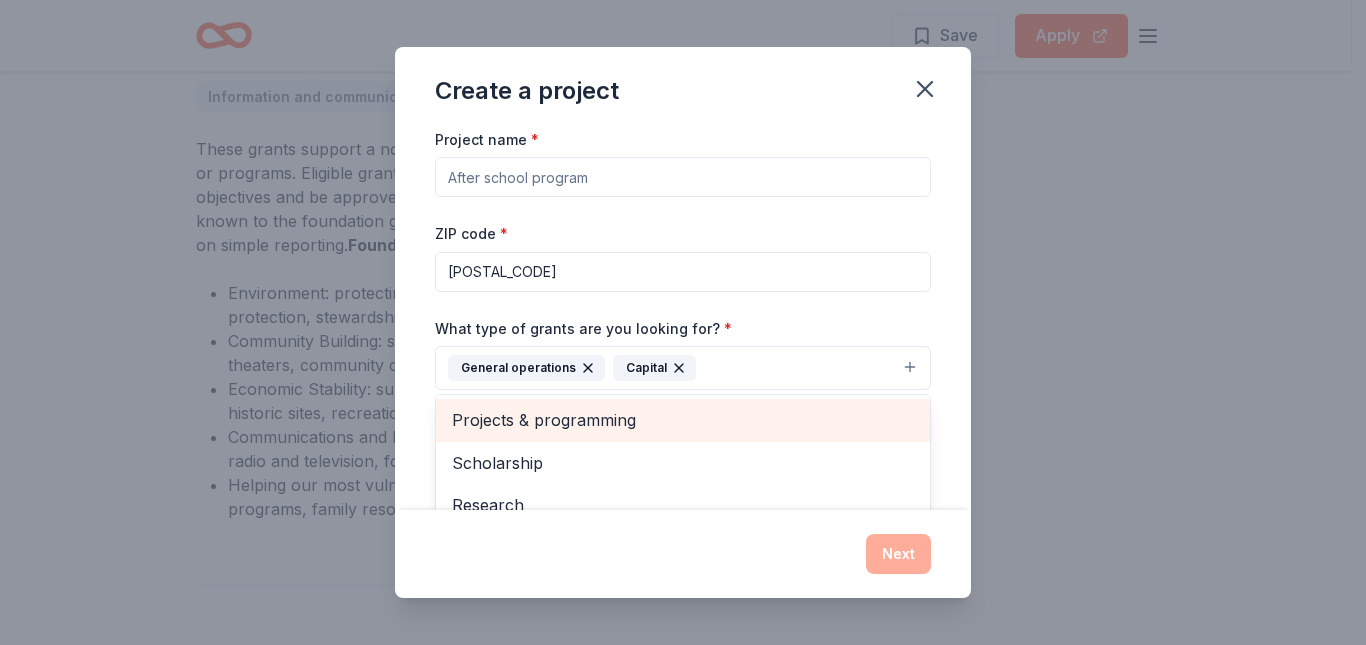 click on "Projects & programming" at bounding box center [683, 420] 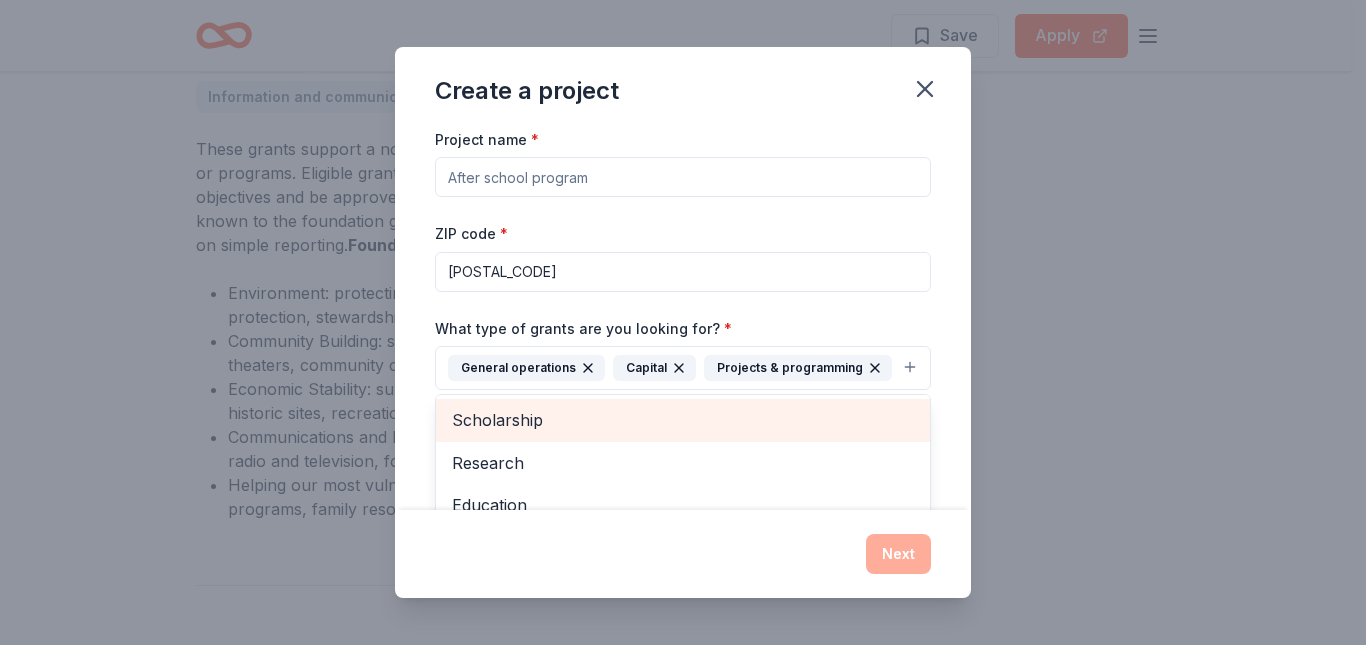click on "Scholarship" at bounding box center (683, 420) 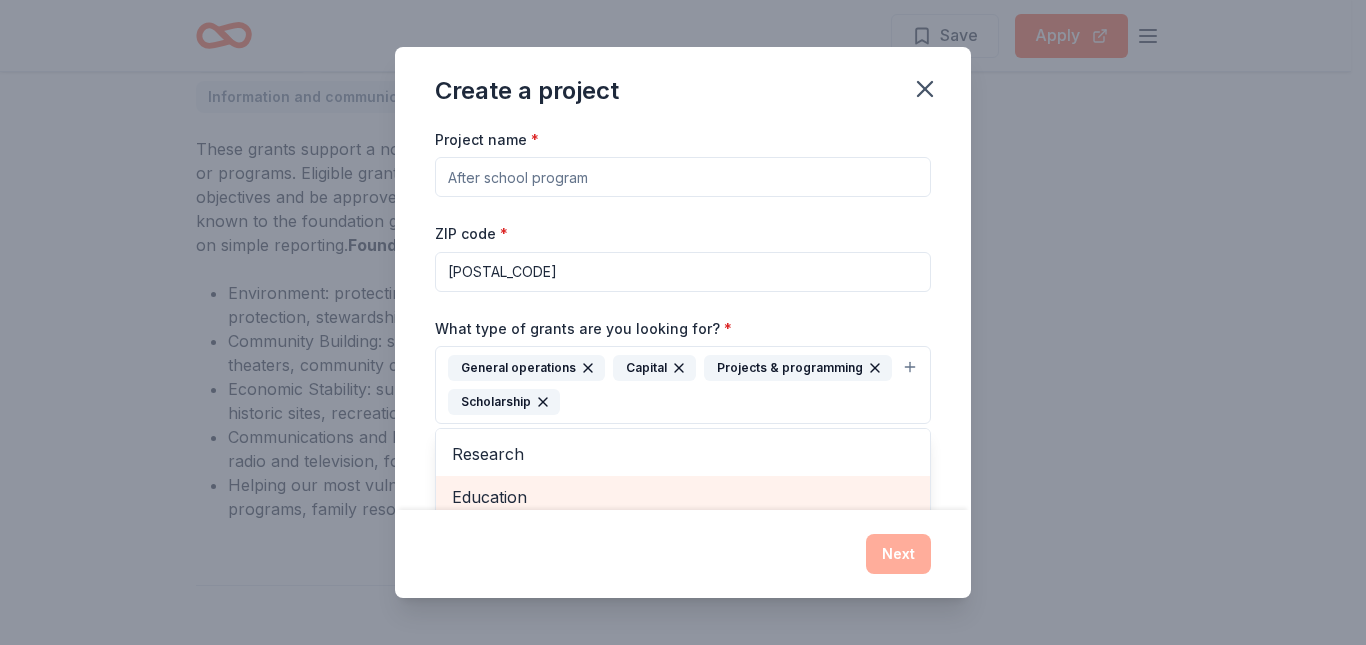 scroll, scrollTop: 8, scrollLeft: 0, axis: vertical 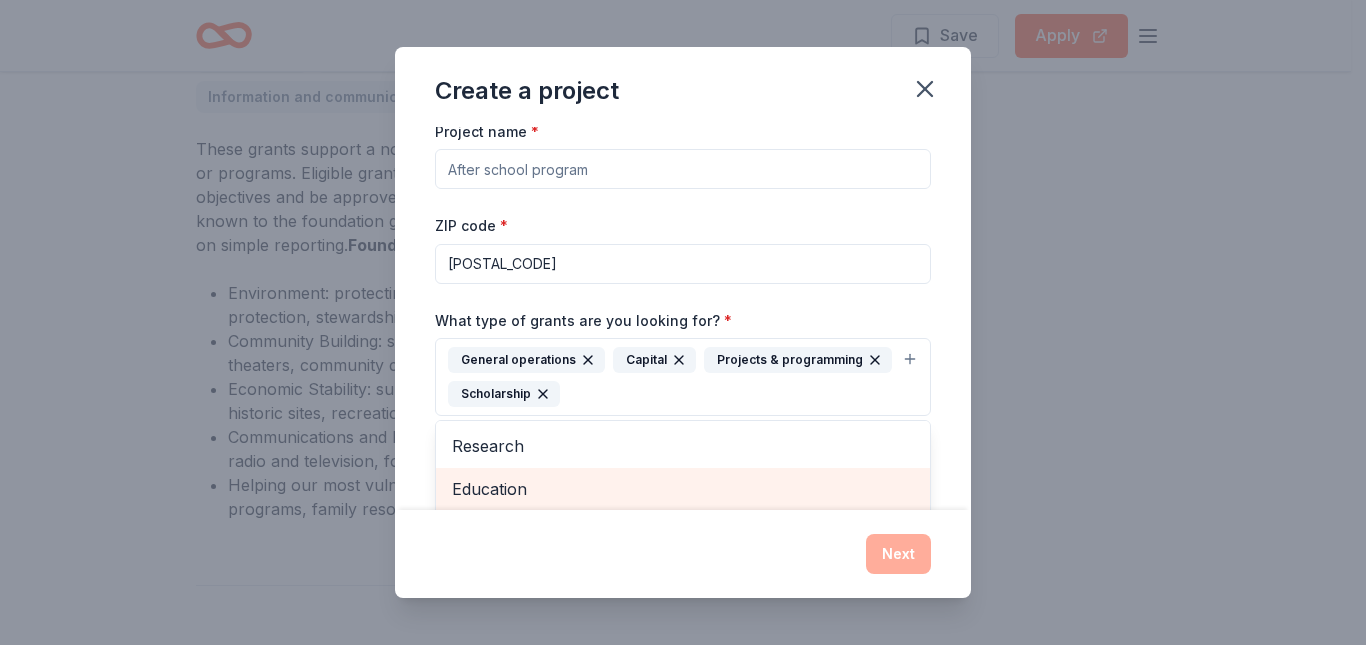 click on "Education" at bounding box center (683, 489) 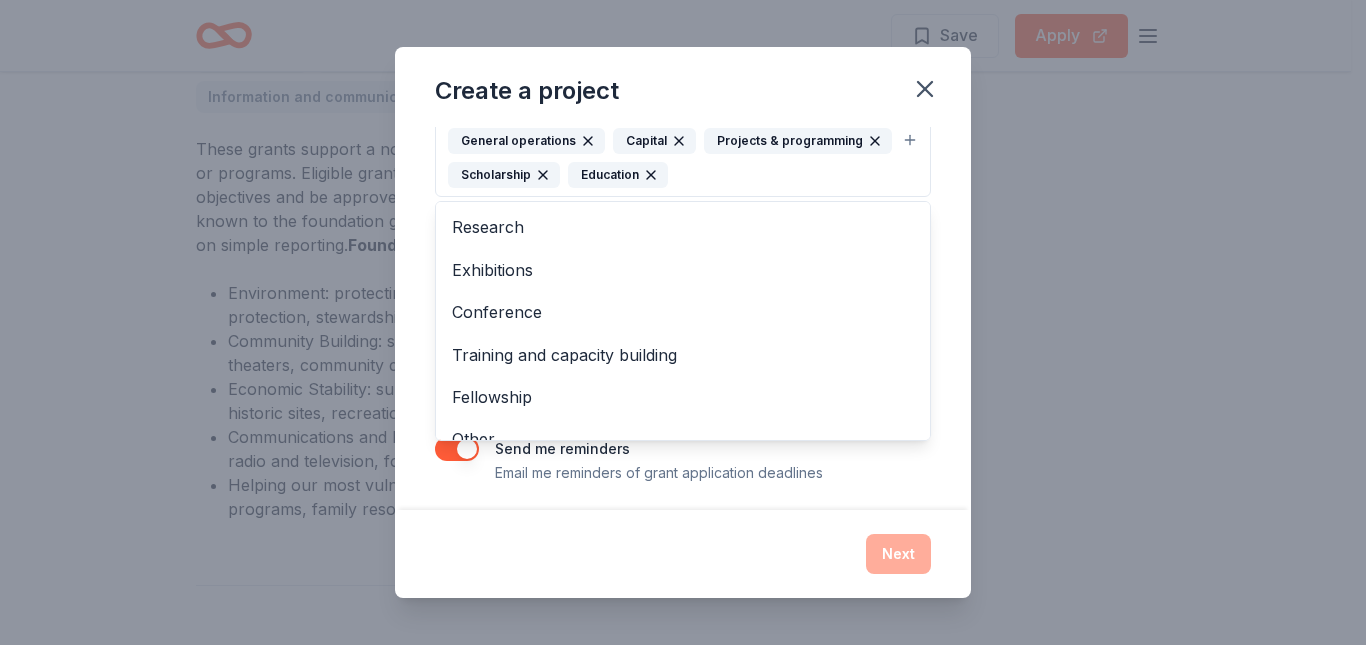scroll, scrollTop: 233, scrollLeft: 0, axis: vertical 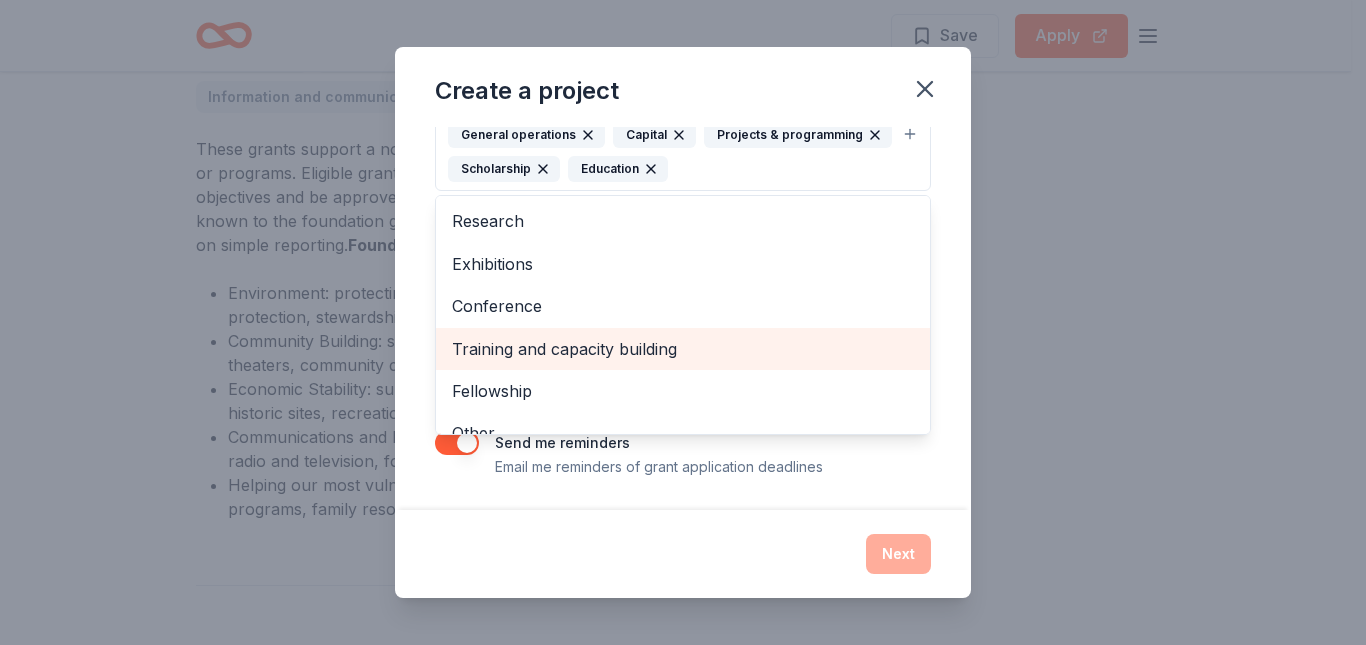 click on "Training and capacity building" at bounding box center [683, 349] 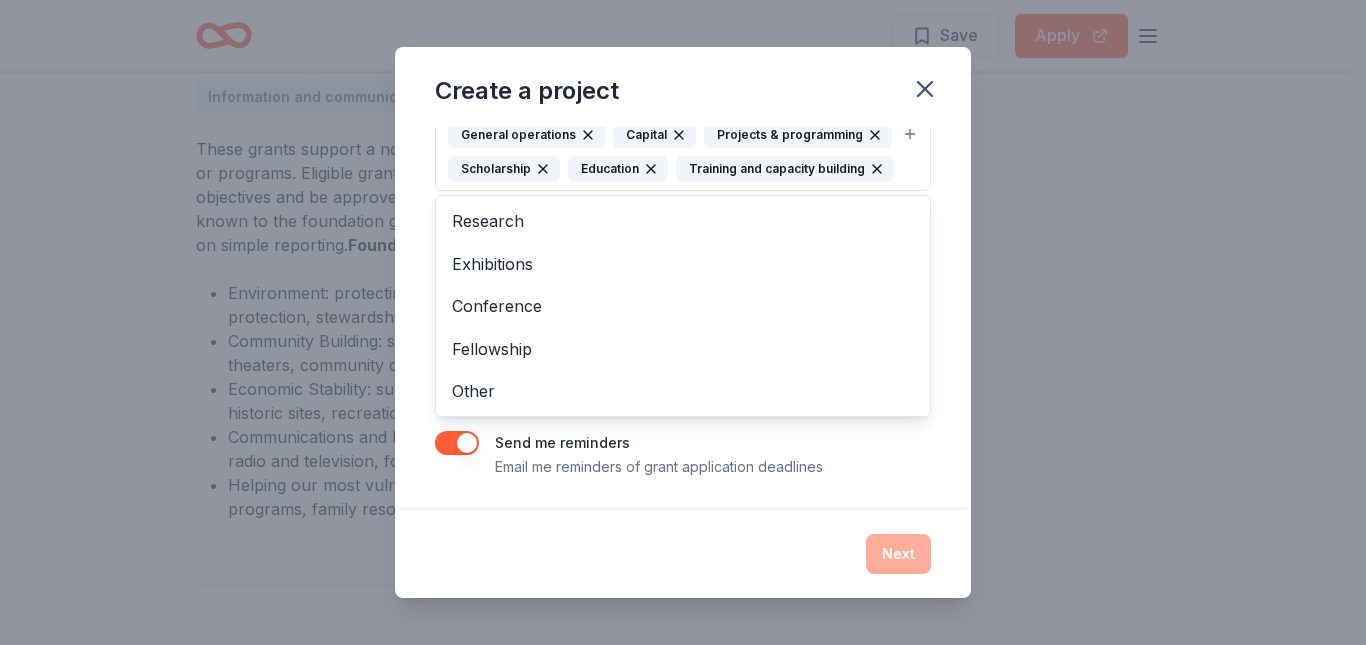 scroll, scrollTop: 267, scrollLeft: 0, axis: vertical 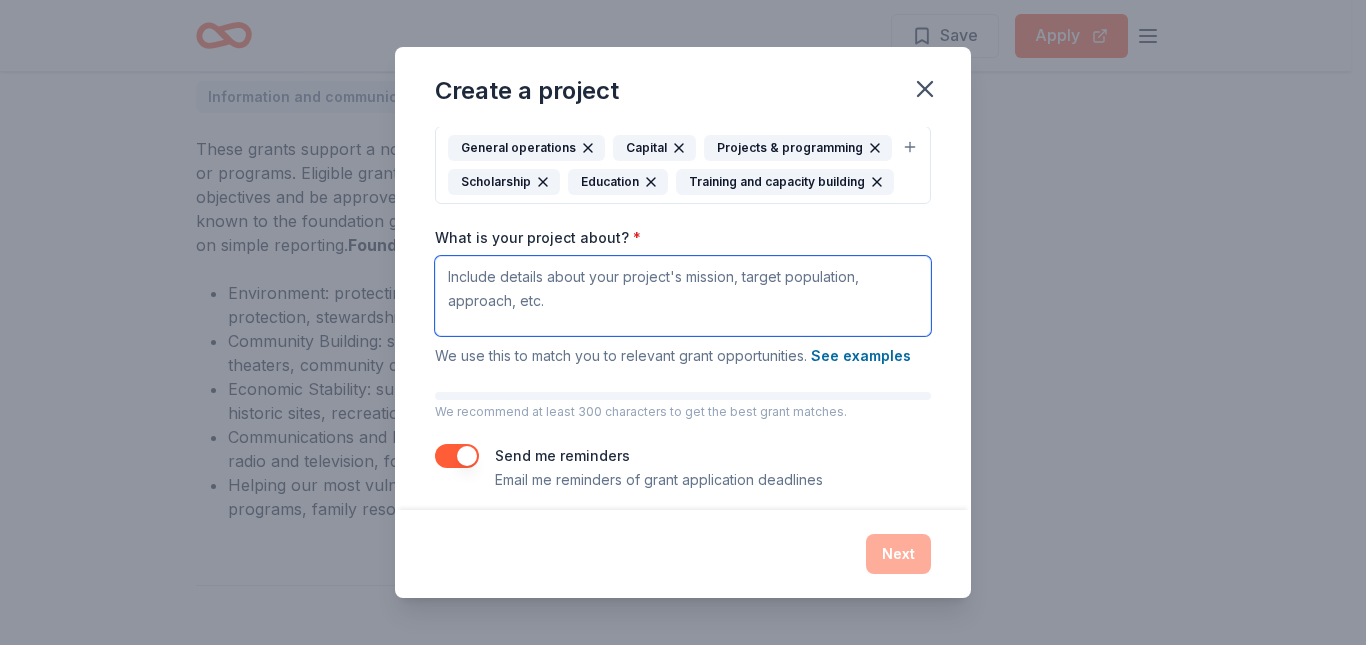 click on "What is your project about? *" at bounding box center (683, 296) 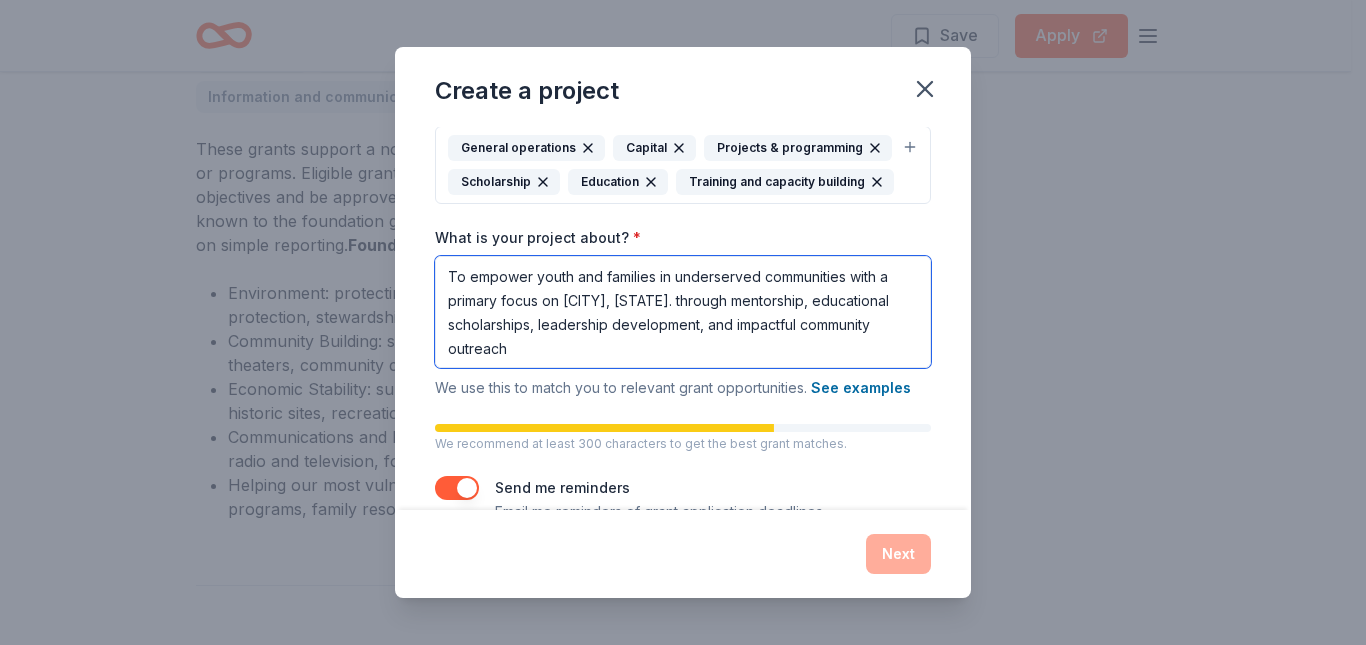 type on "To empower youth and families in underserved communities with a primary focus on [CITY], [STATE]. through mentorship, educational scholarships, leadership development, and impactful community outreach" 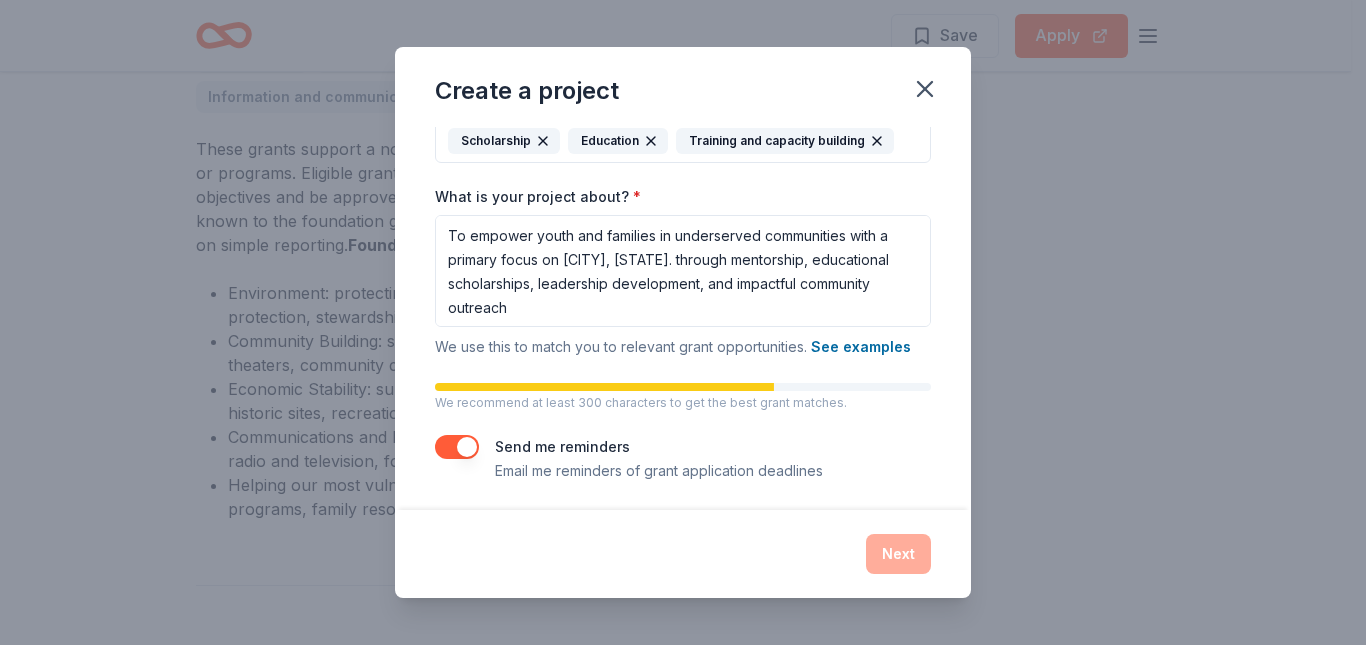 scroll, scrollTop: 299, scrollLeft: 0, axis: vertical 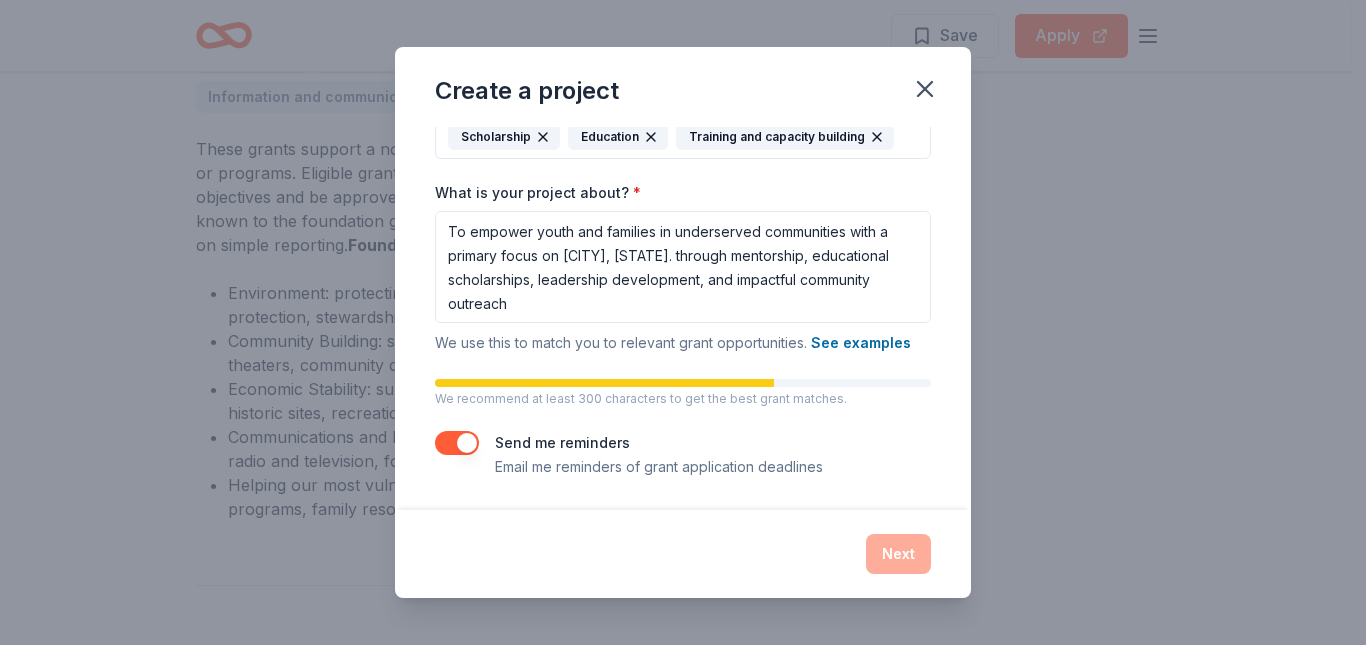 click on "Next" at bounding box center [683, 554] 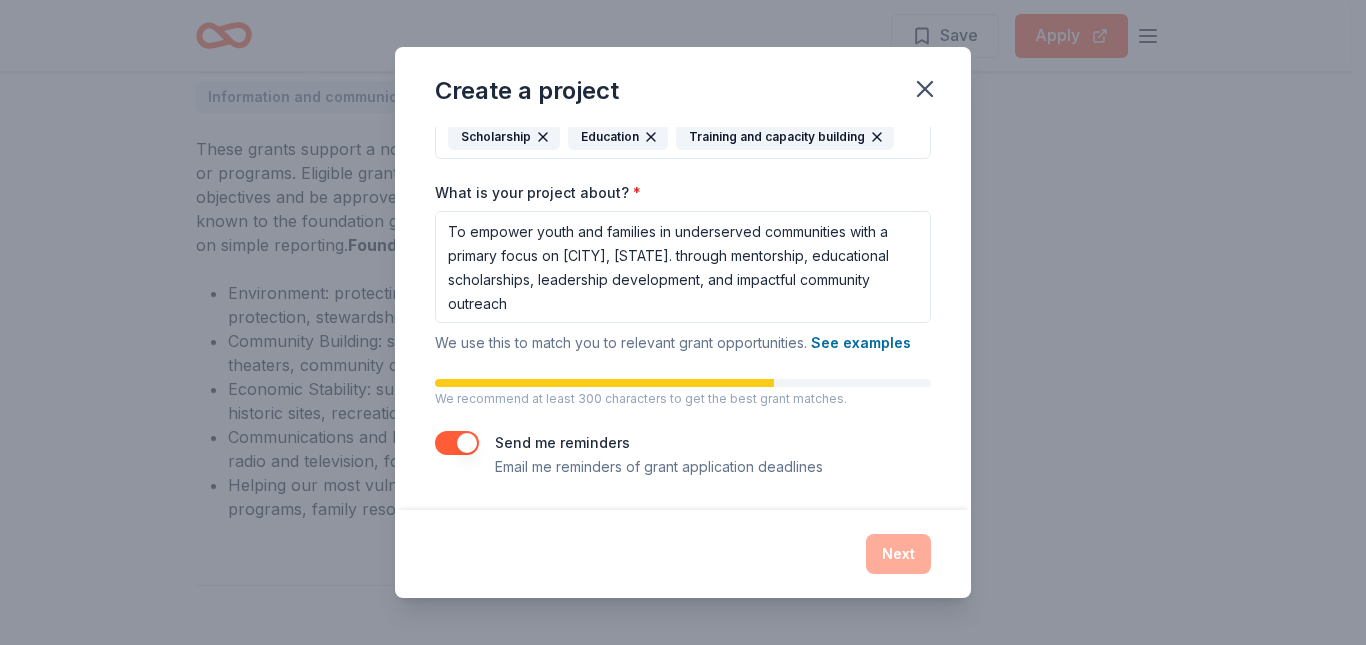 click at bounding box center [457, 443] 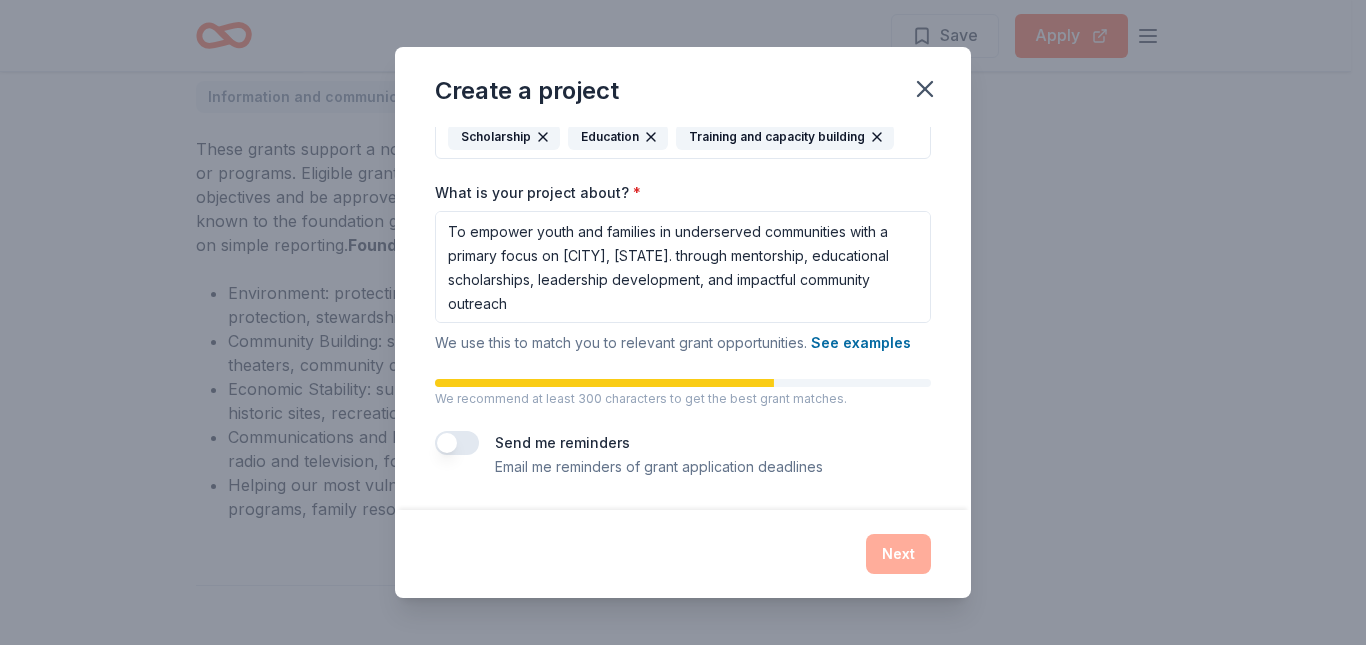 click at bounding box center [457, 443] 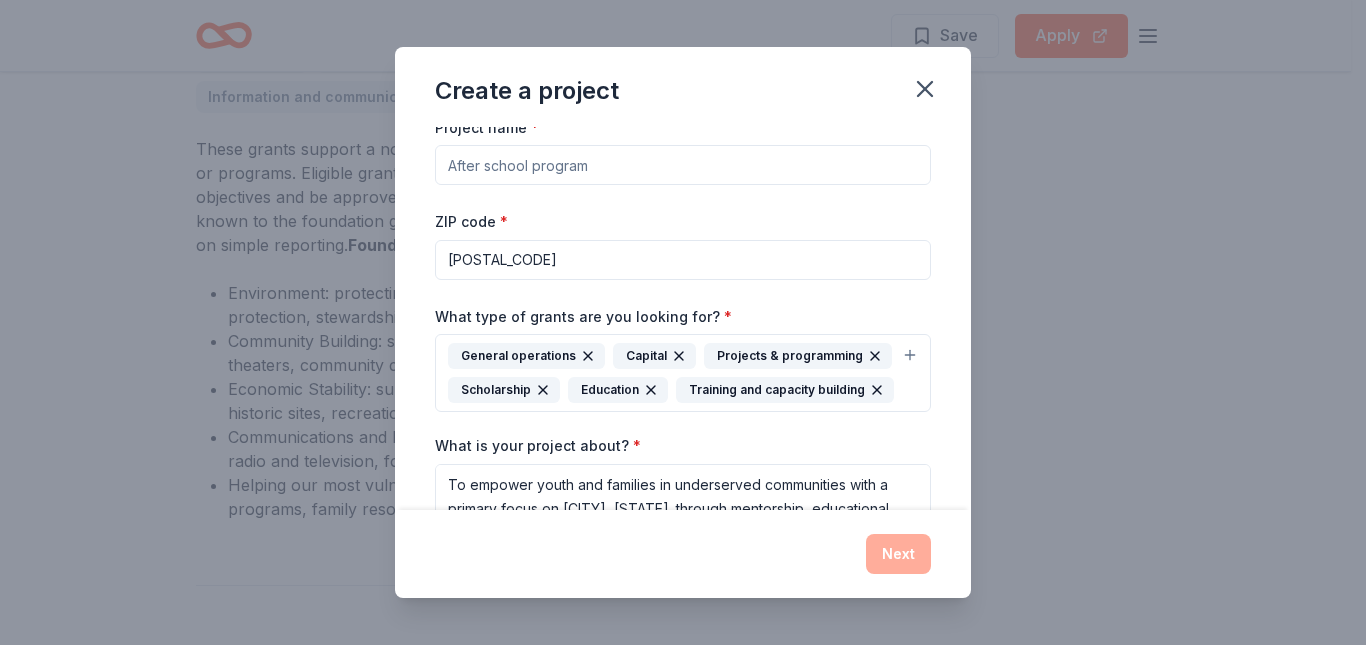 scroll, scrollTop: 0, scrollLeft: 0, axis: both 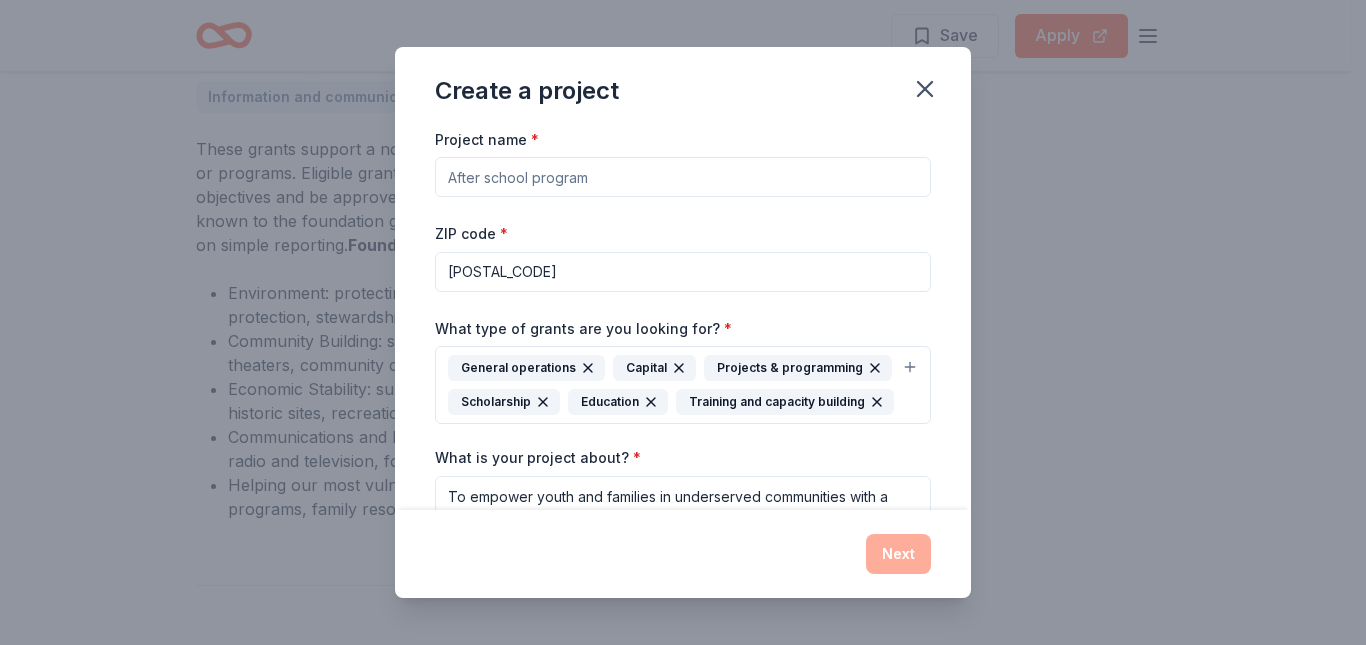 click on "Project name *" at bounding box center (683, 177) 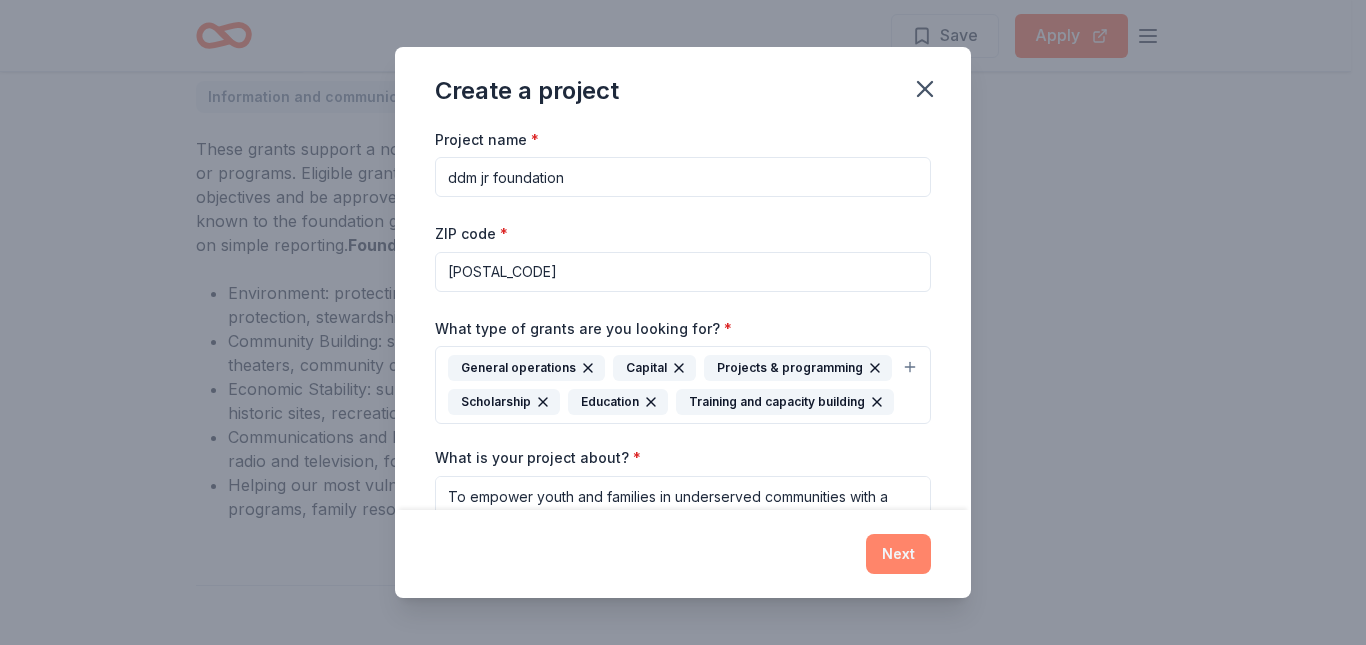 type on "ddm jr foundation" 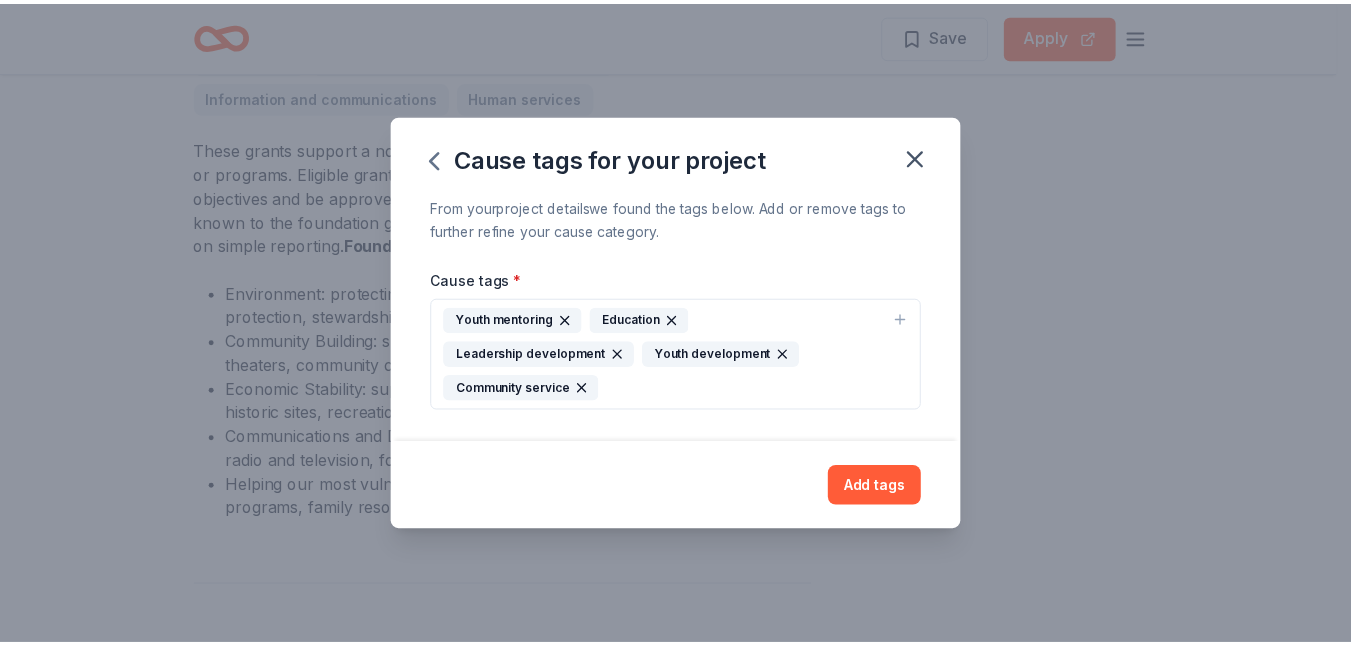 scroll, scrollTop: 0, scrollLeft: 0, axis: both 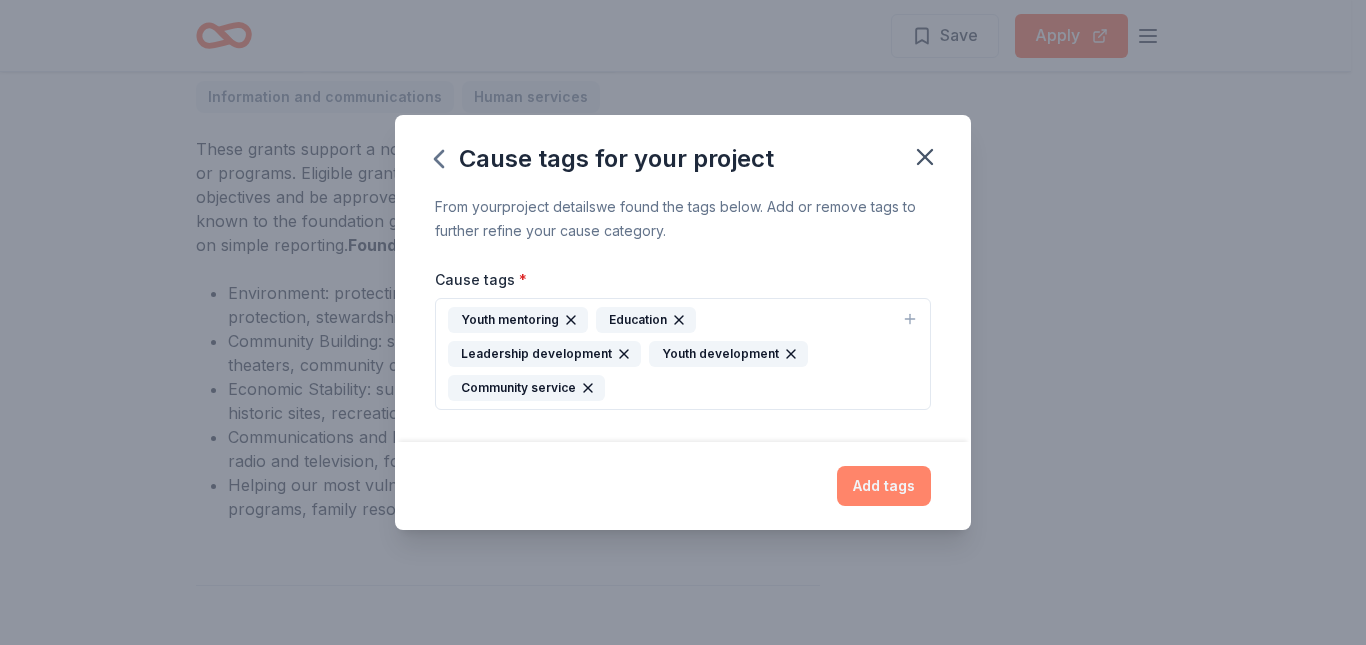 click on "Add tags" at bounding box center (884, 486) 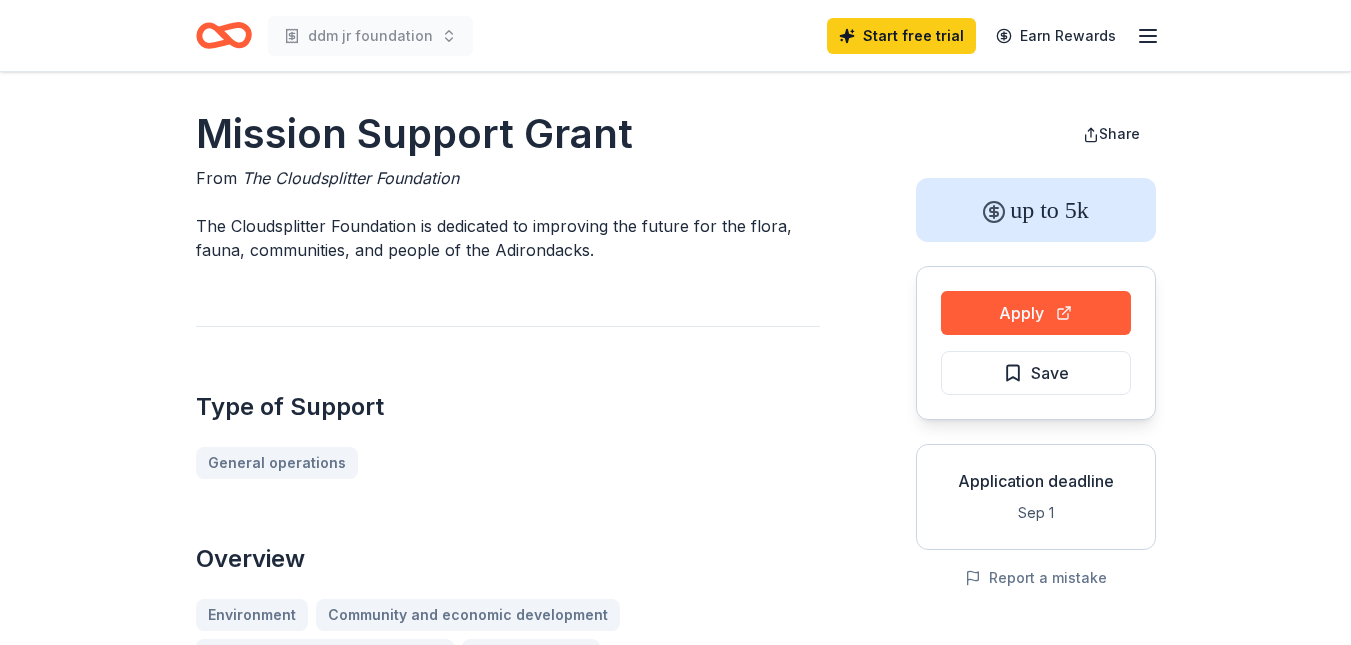 scroll, scrollTop: 0, scrollLeft: 0, axis: both 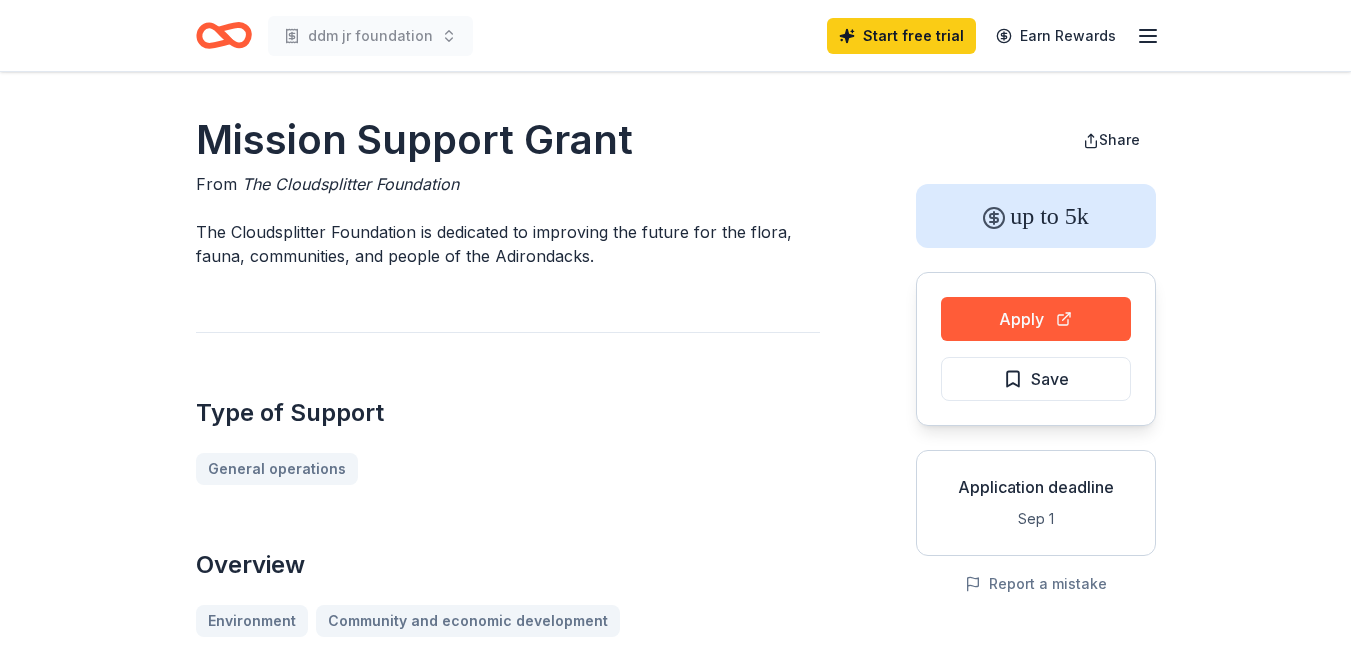 click 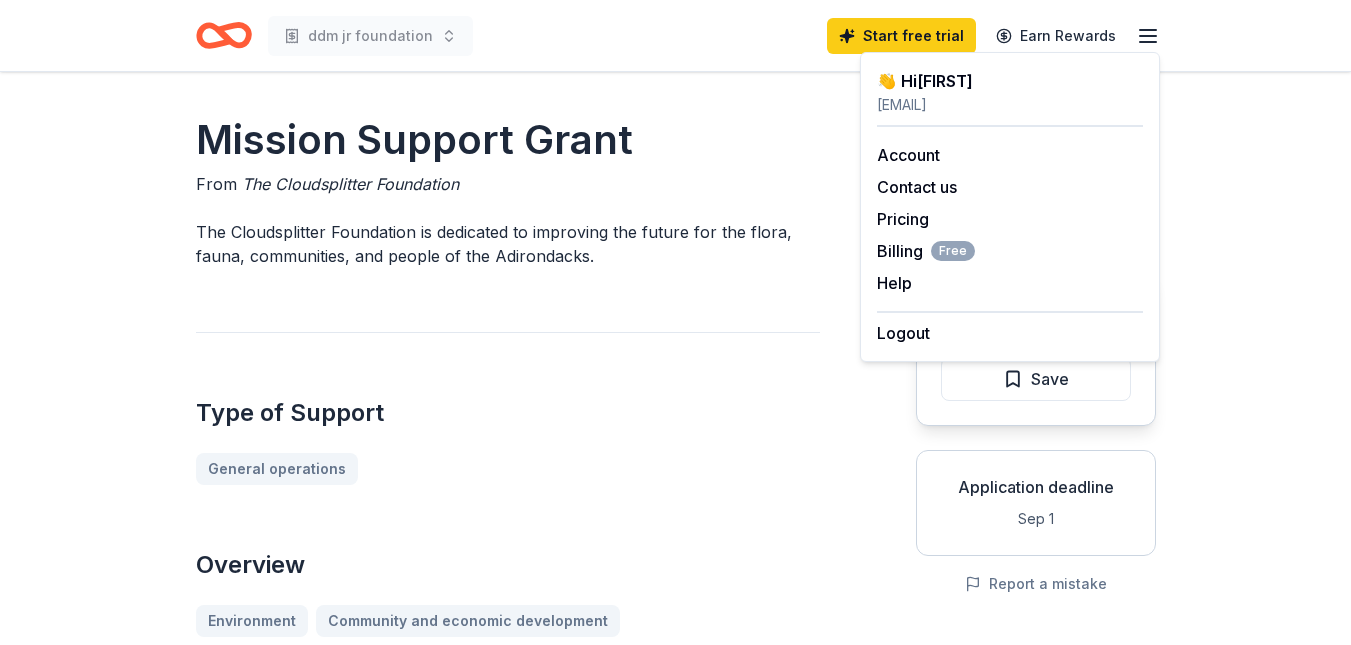 click on "lakishamaxey@gmail.com" at bounding box center (1010, 105) 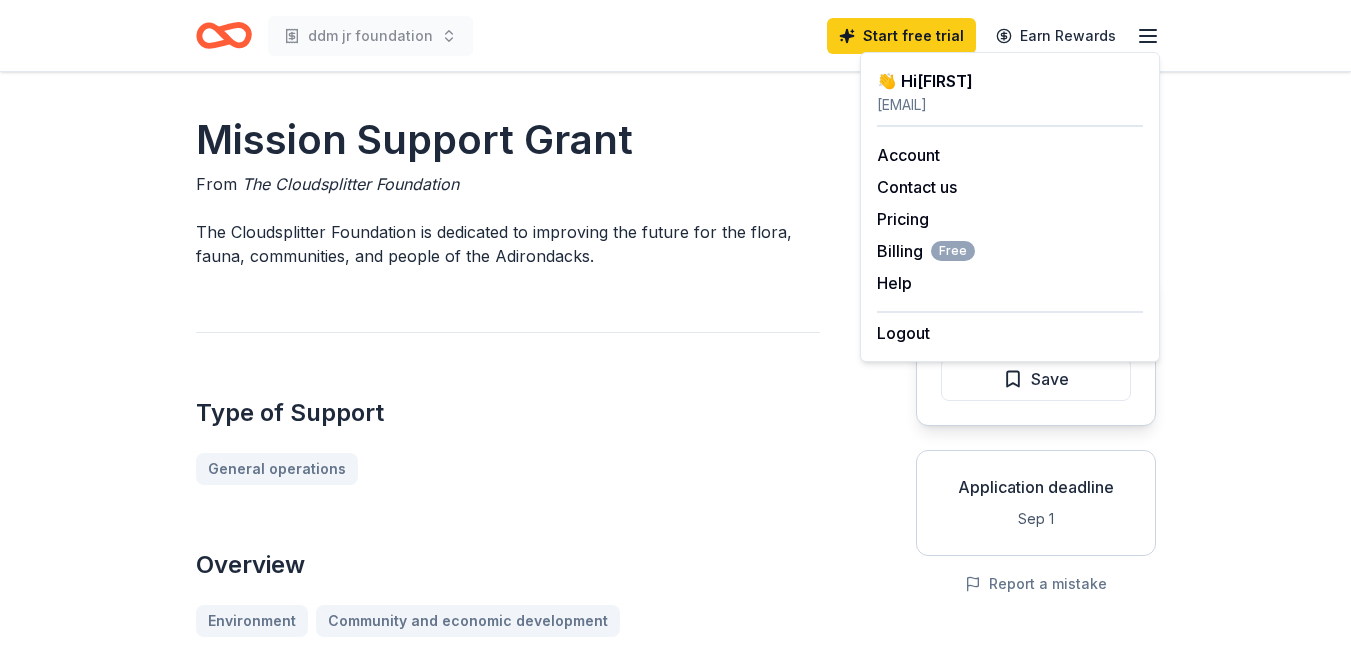 drag, startPoint x: 1020, startPoint y: 99, endPoint x: 952, endPoint y: 75, distance: 72.11102 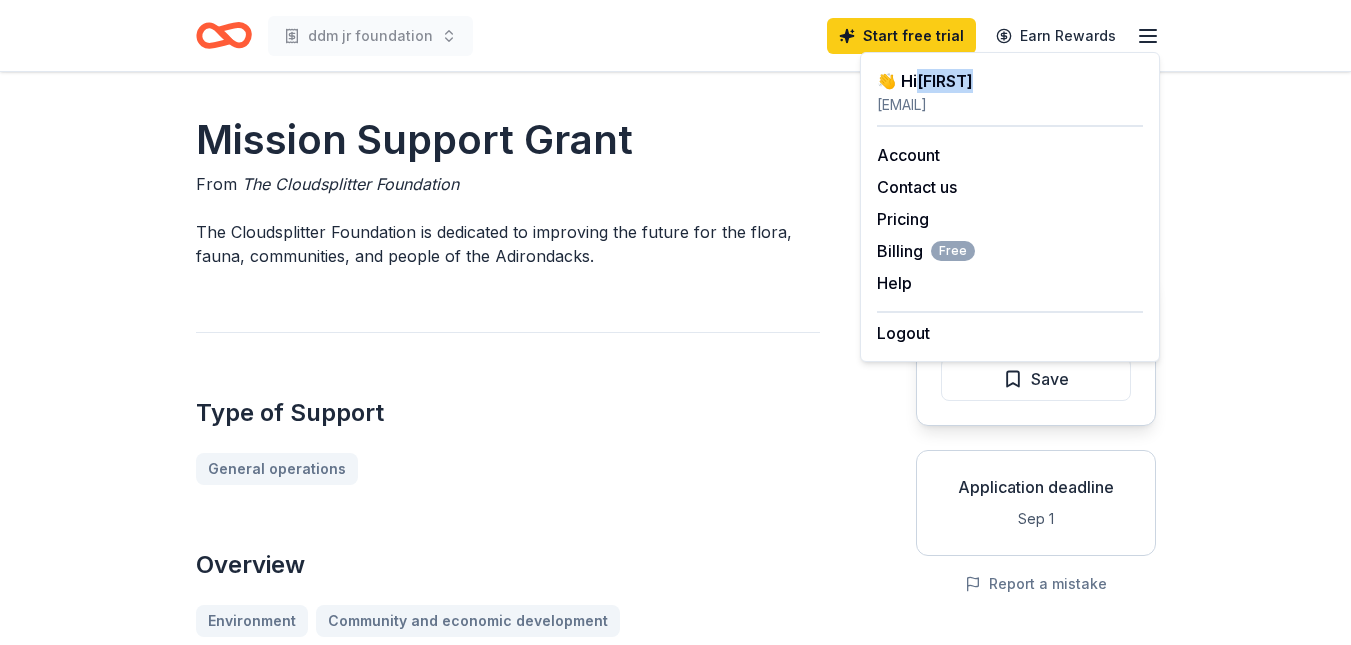 click on "👋 Hi  Lakisha" at bounding box center [1010, 81] 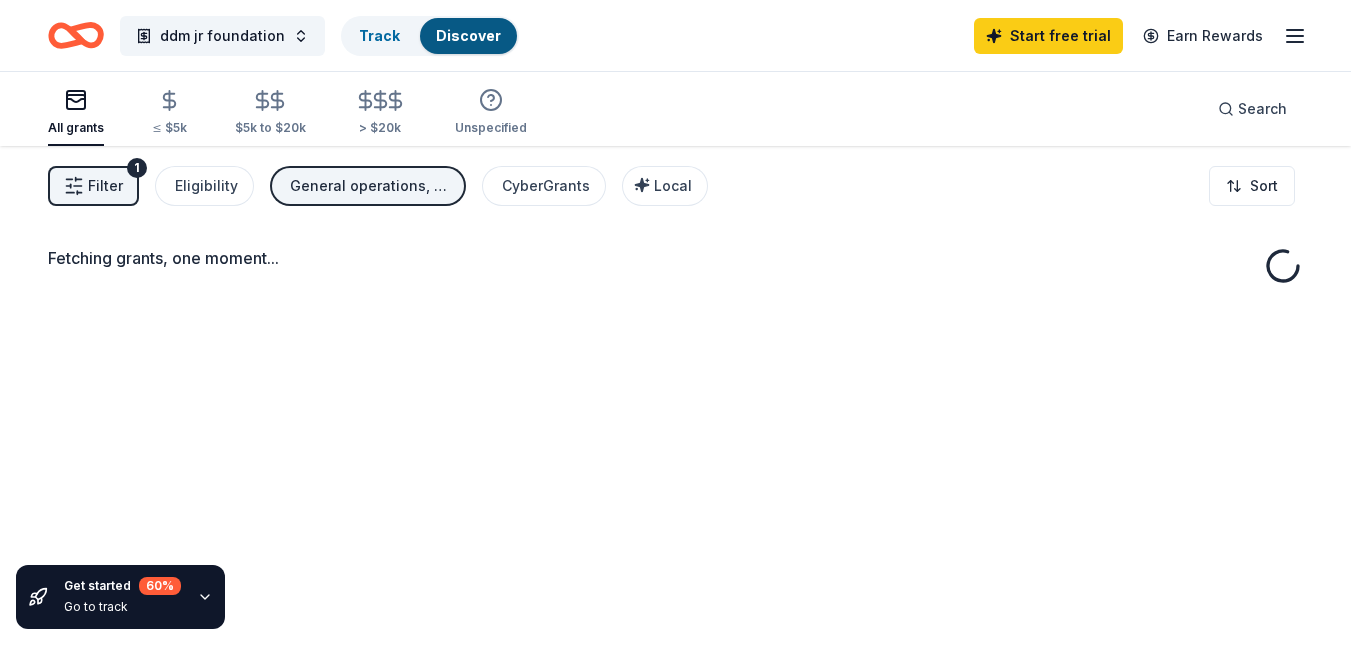 scroll, scrollTop: 0, scrollLeft: 0, axis: both 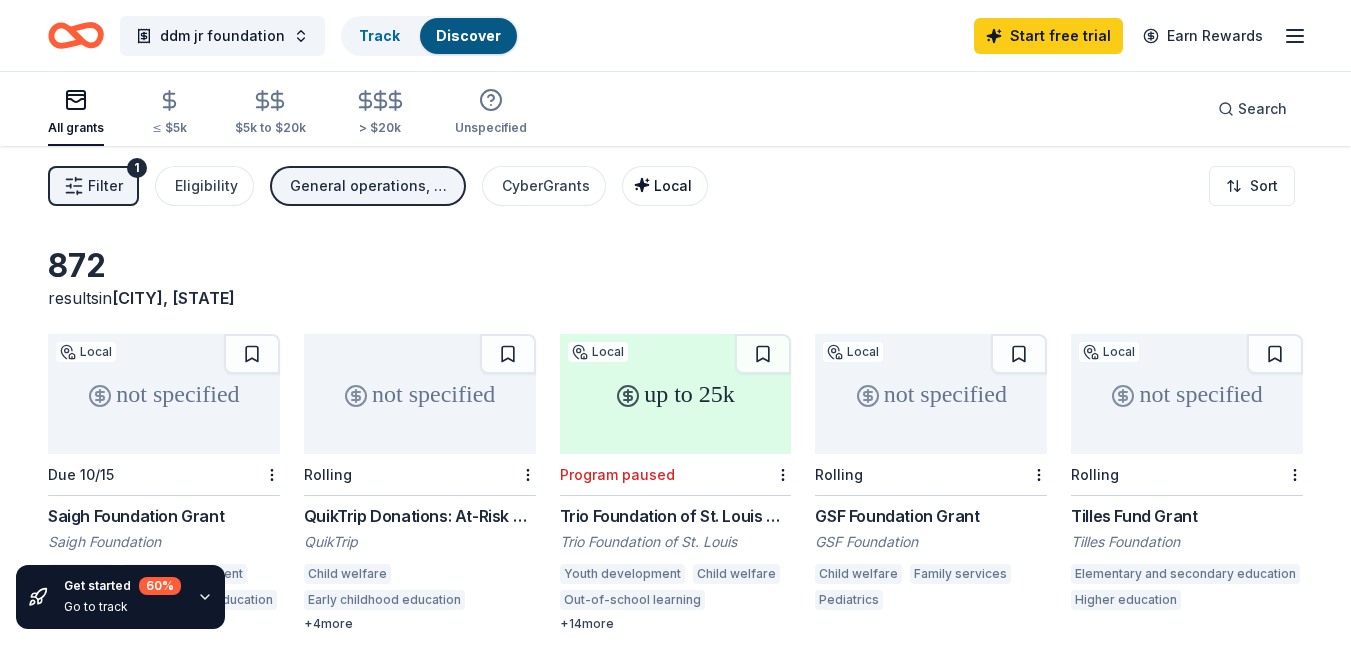 click on "Local" at bounding box center (673, 185) 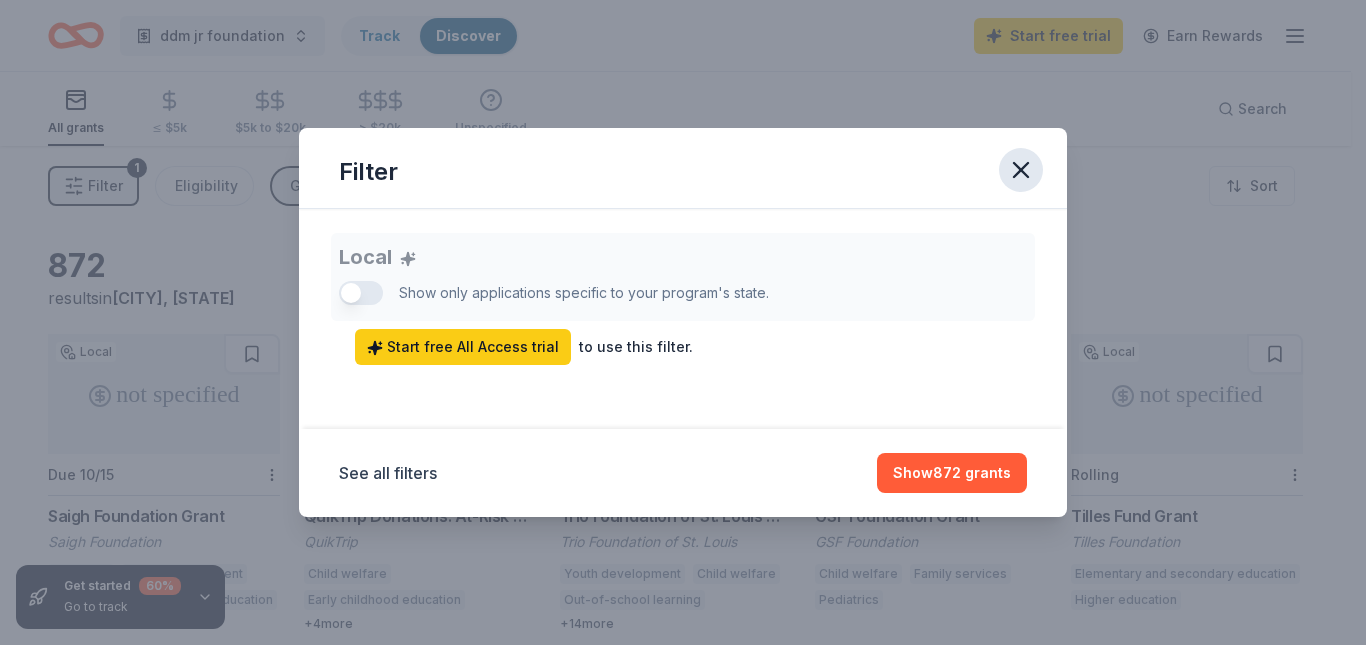 click 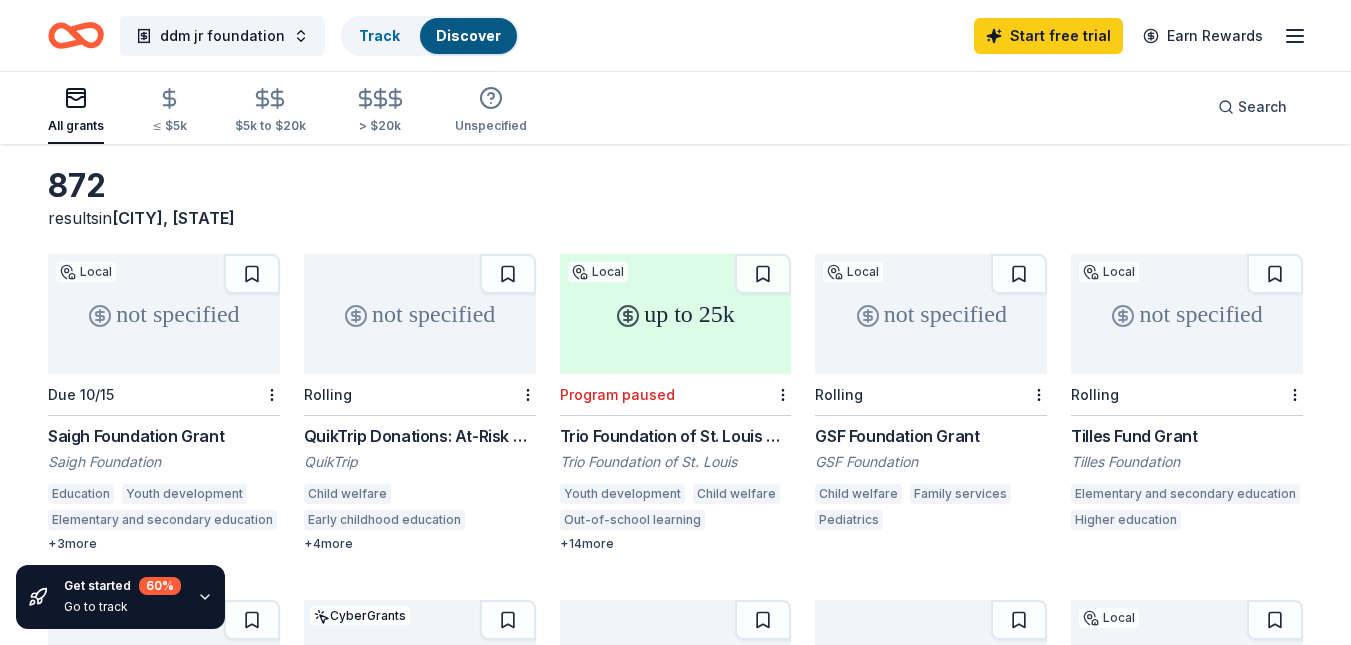 scroll, scrollTop: 147, scrollLeft: 0, axis: vertical 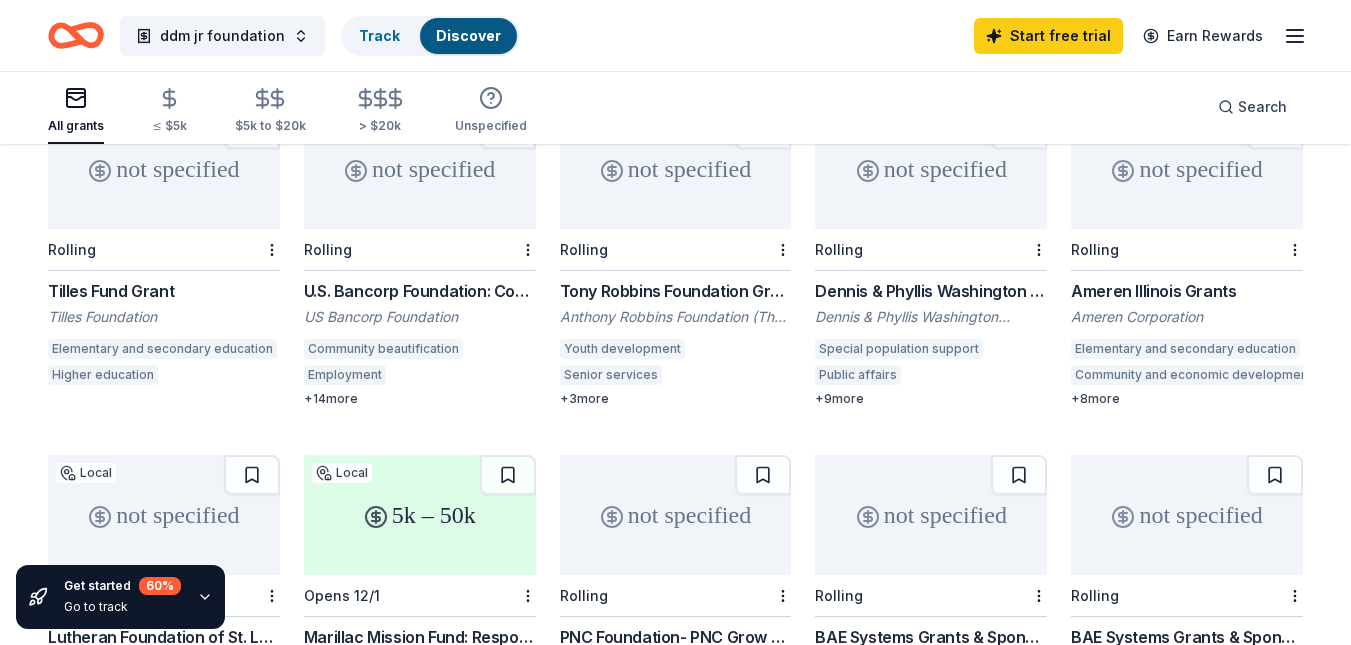 click on "Ameren Illinois Grants" at bounding box center (1187, 291) 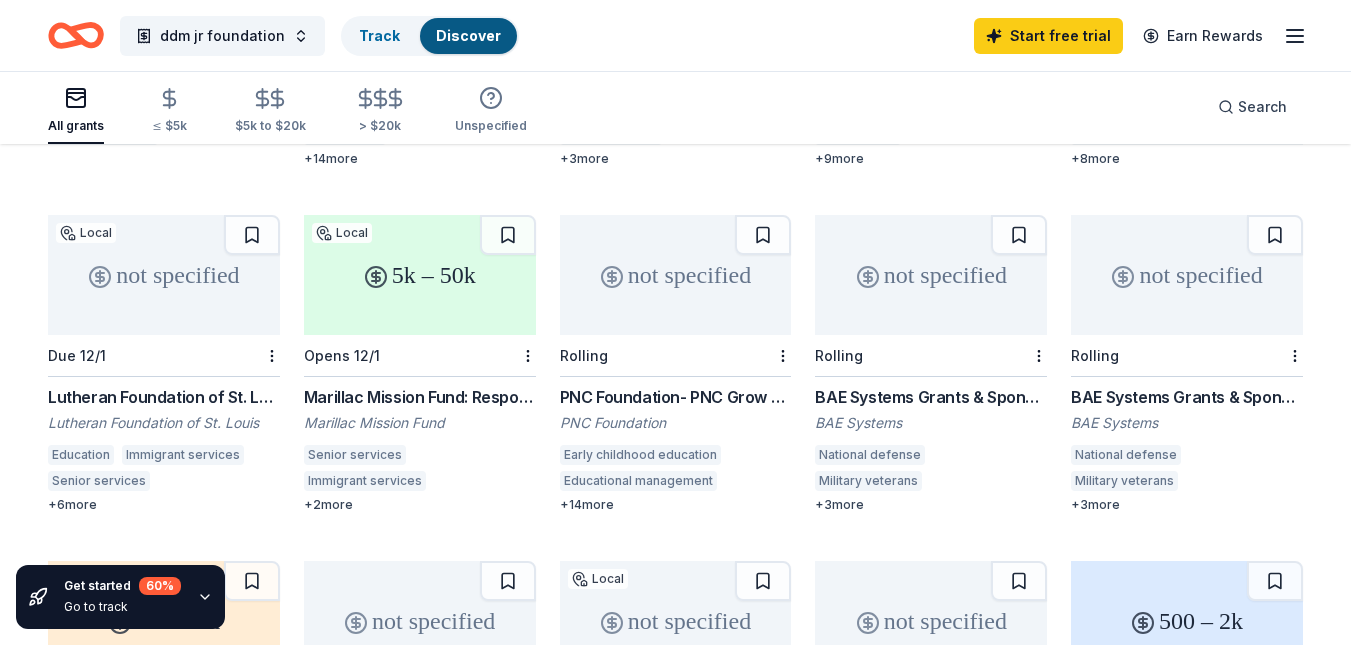 scroll, scrollTop: 878, scrollLeft: 0, axis: vertical 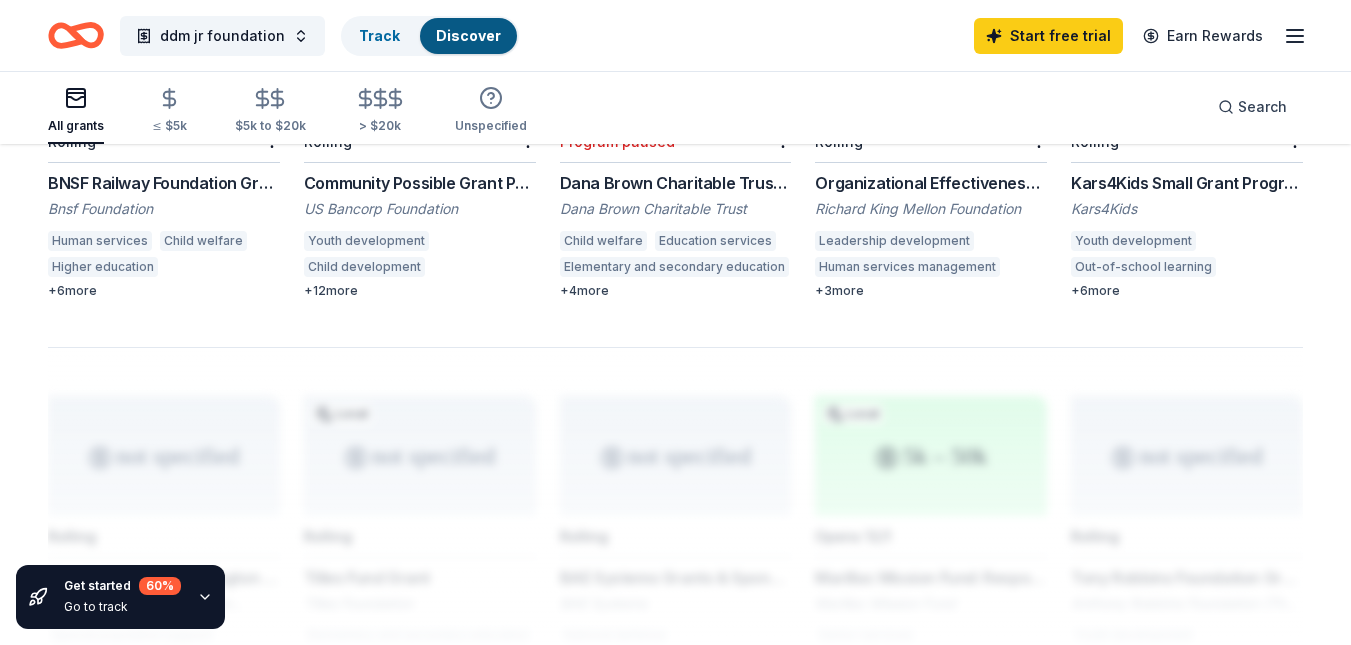 click on "Kars4Kids Small Grant Program" at bounding box center [1187, 183] 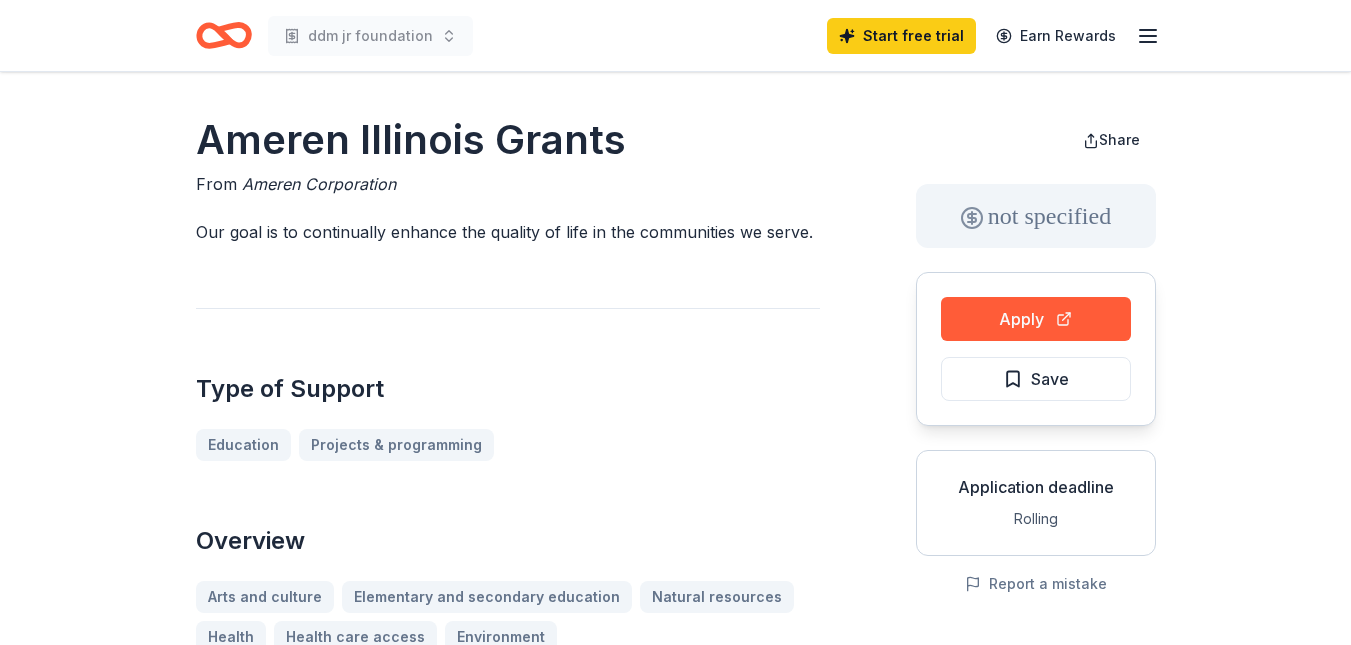 scroll, scrollTop: 0, scrollLeft: 0, axis: both 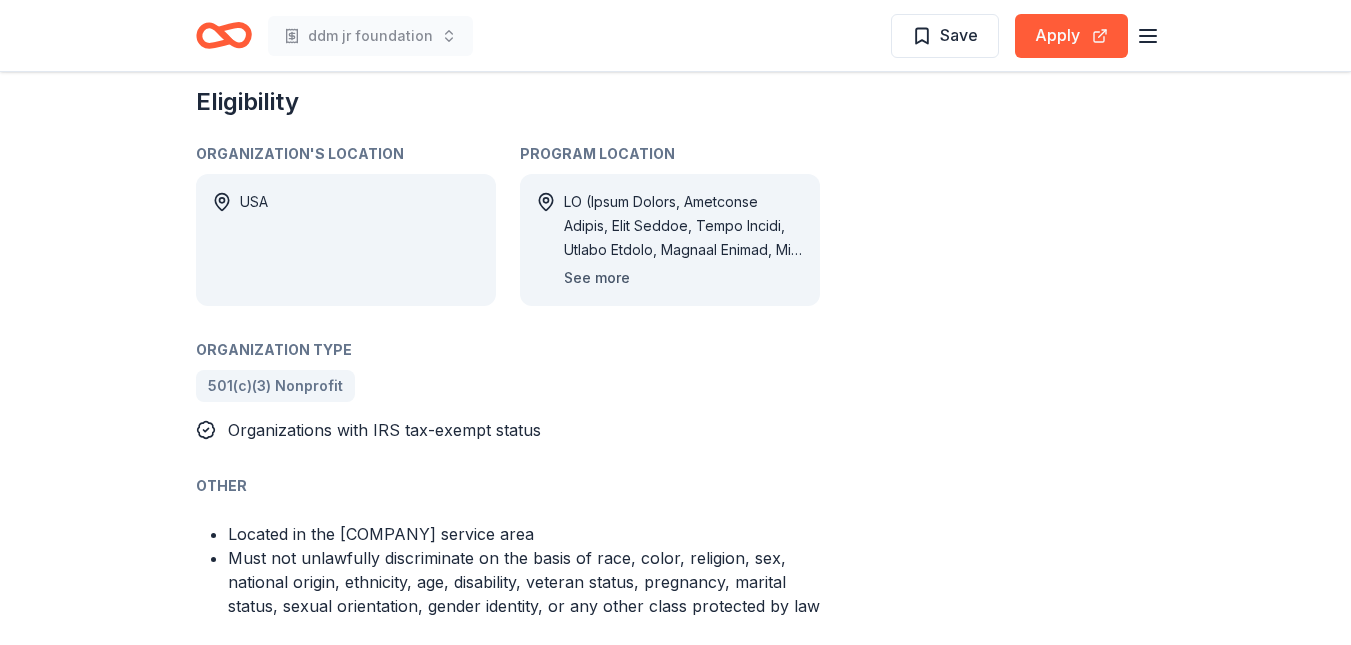 click on "See more" at bounding box center [597, 278] 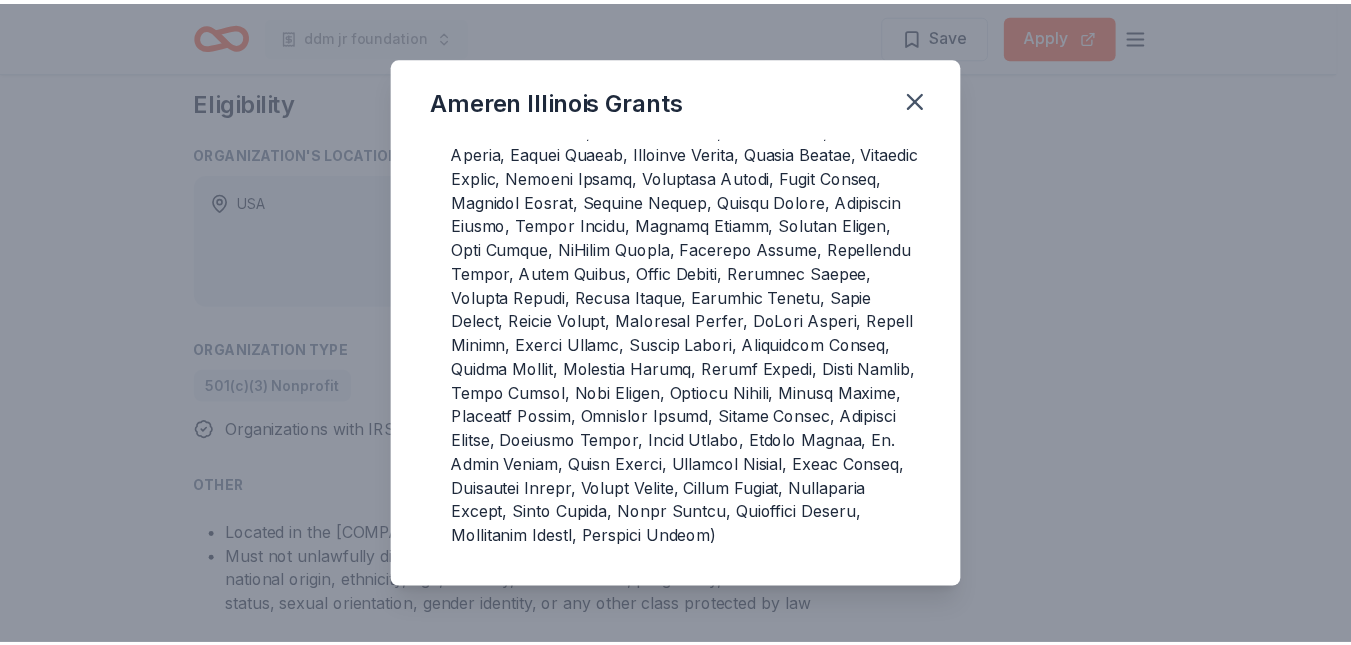 scroll, scrollTop: 220, scrollLeft: 0, axis: vertical 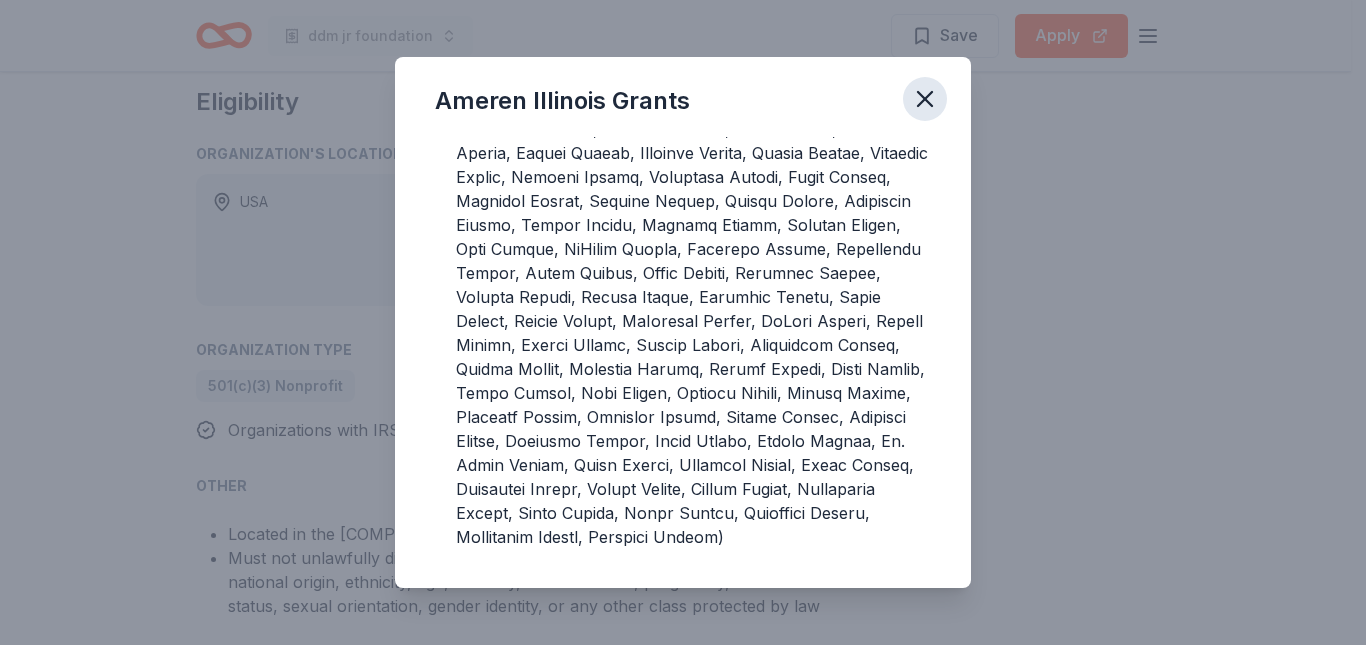 click 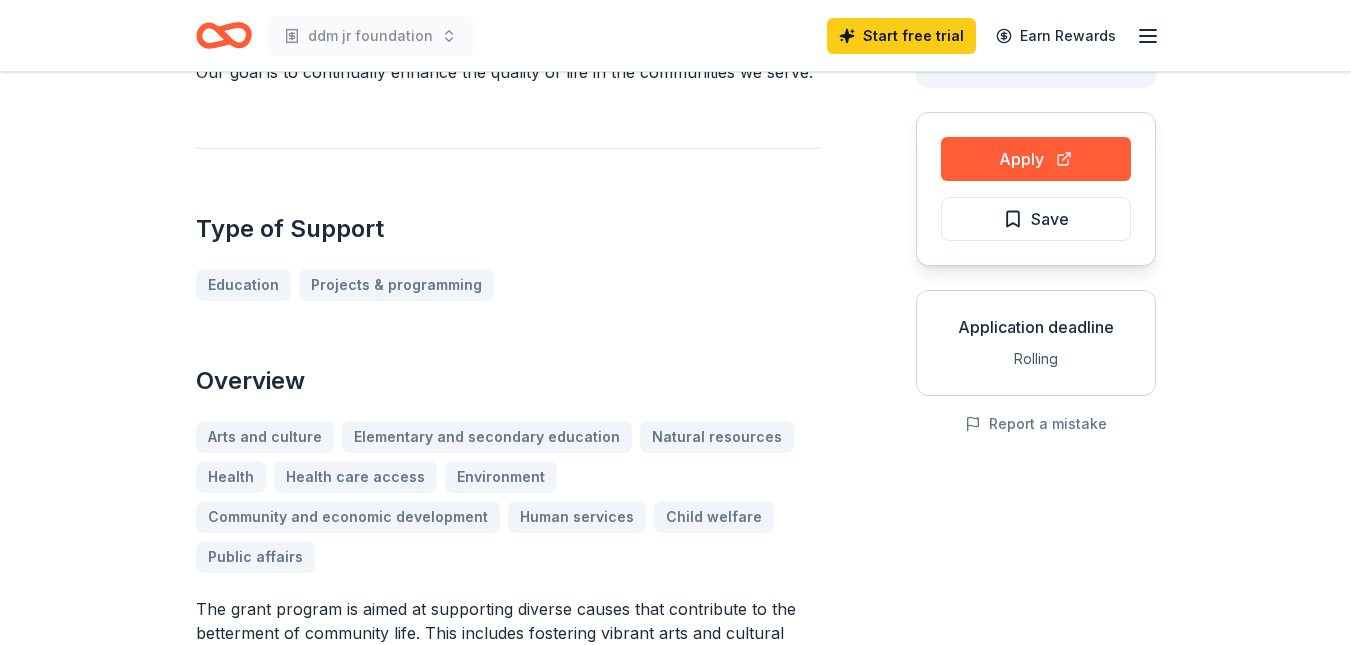 scroll, scrollTop: 107, scrollLeft: 0, axis: vertical 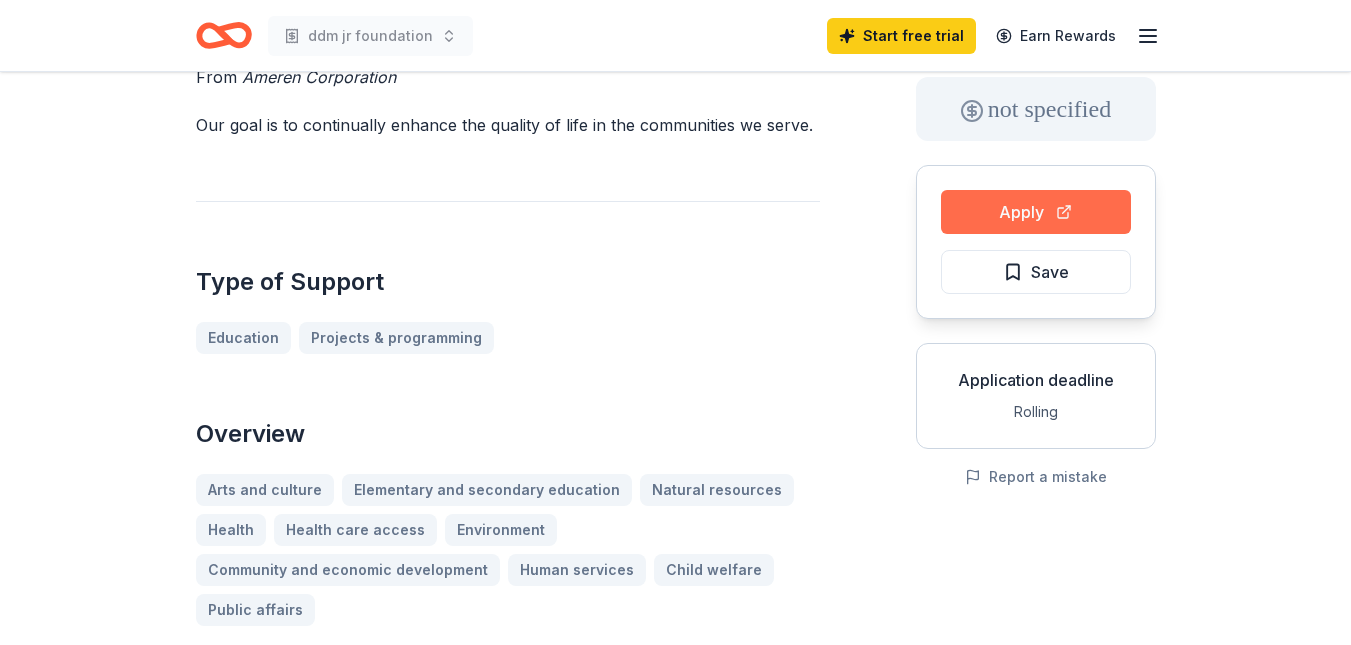 click on "Apply" at bounding box center (1036, 212) 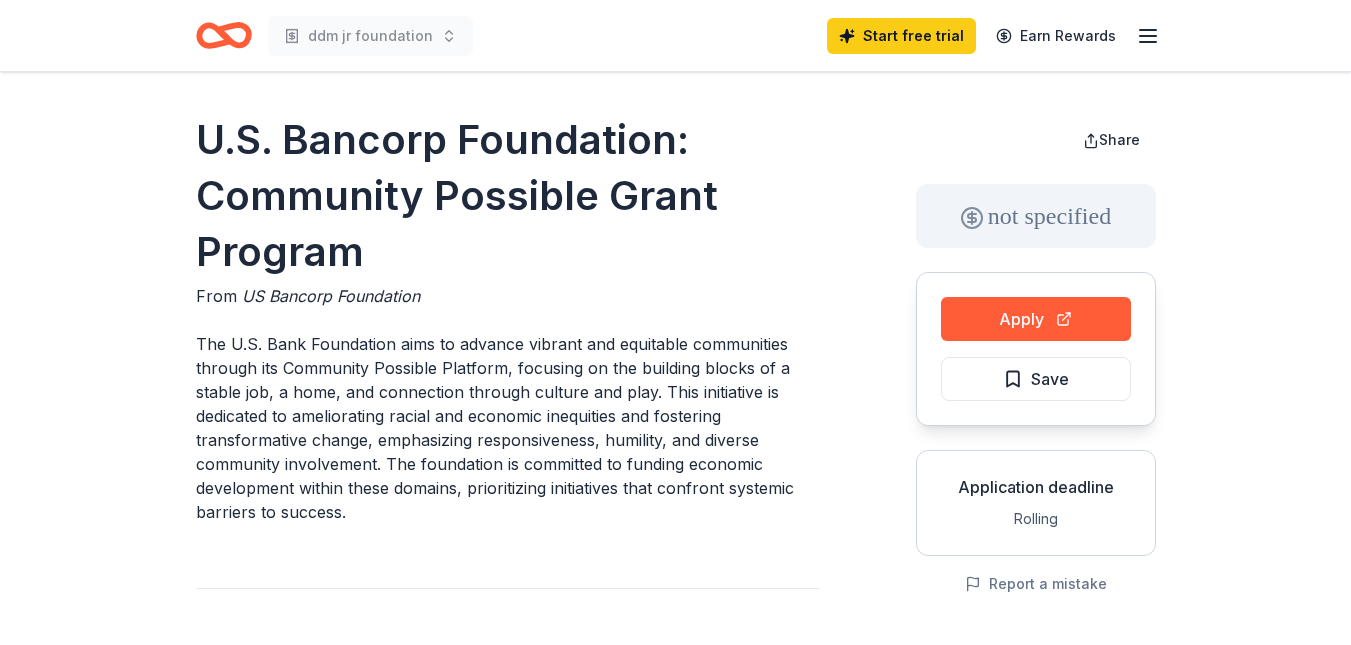 scroll, scrollTop: 0, scrollLeft: 0, axis: both 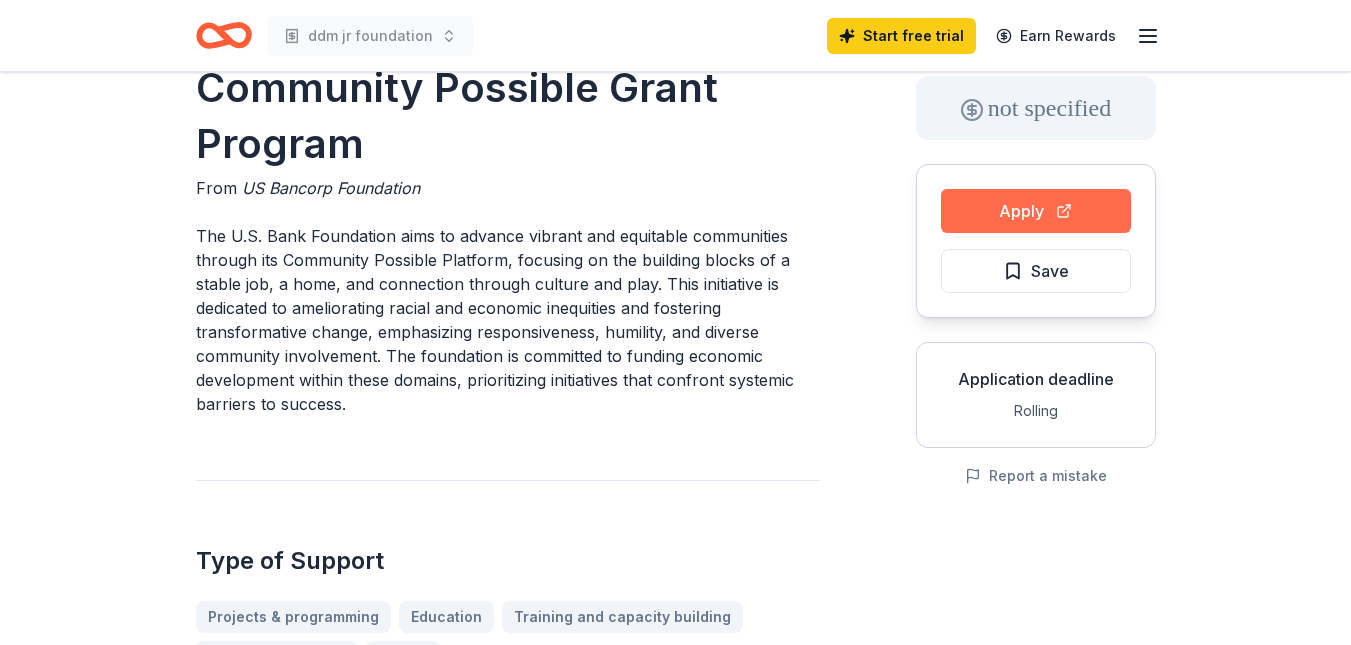 click on "Apply" at bounding box center [1036, 211] 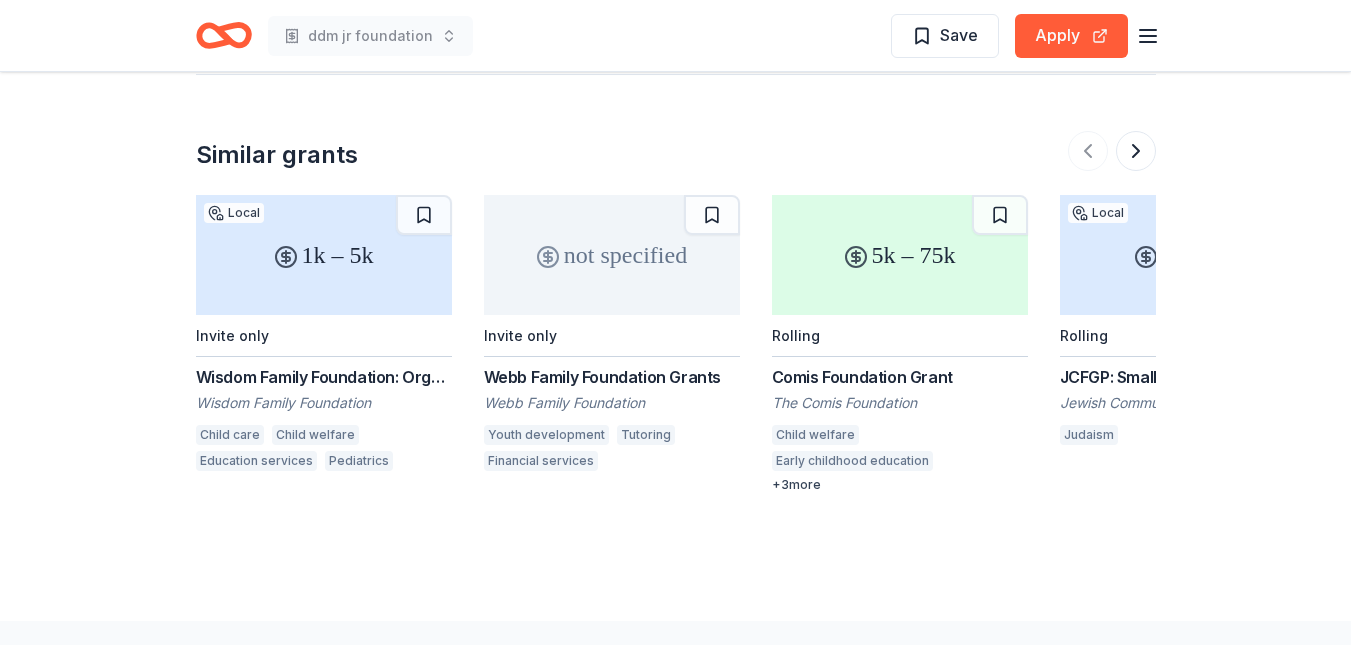 scroll, scrollTop: 1600, scrollLeft: 0, axis: vertical 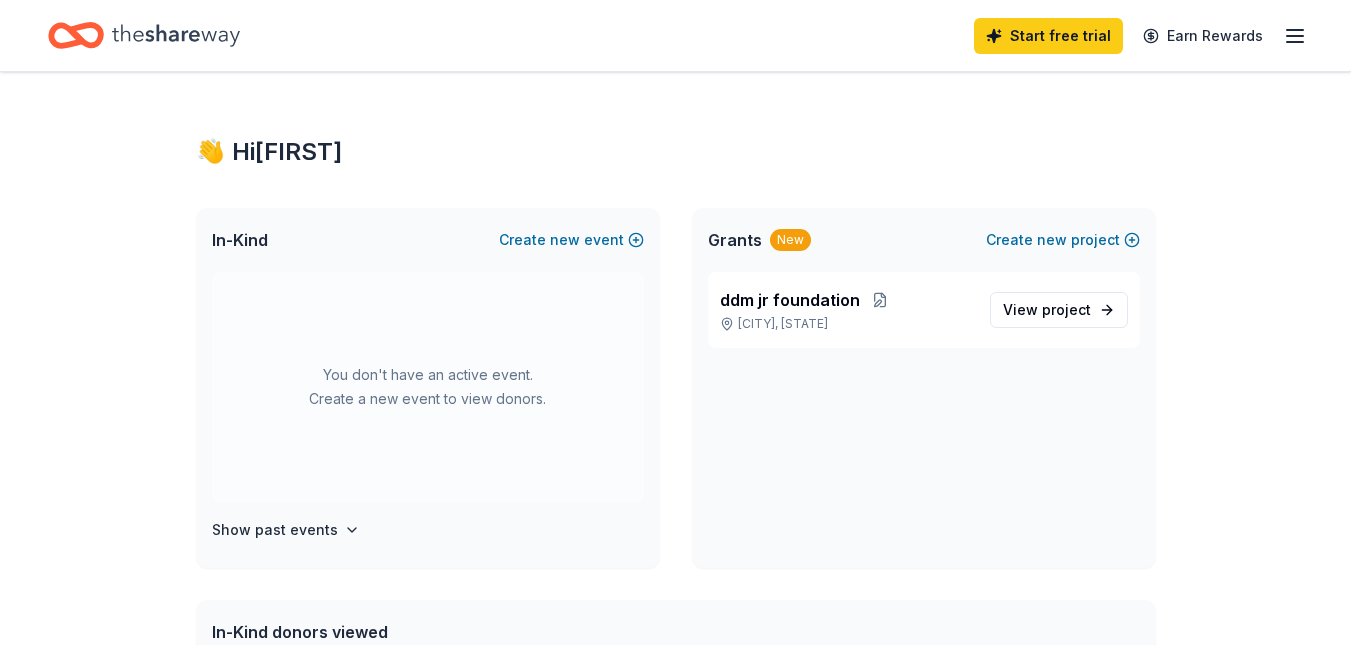 click 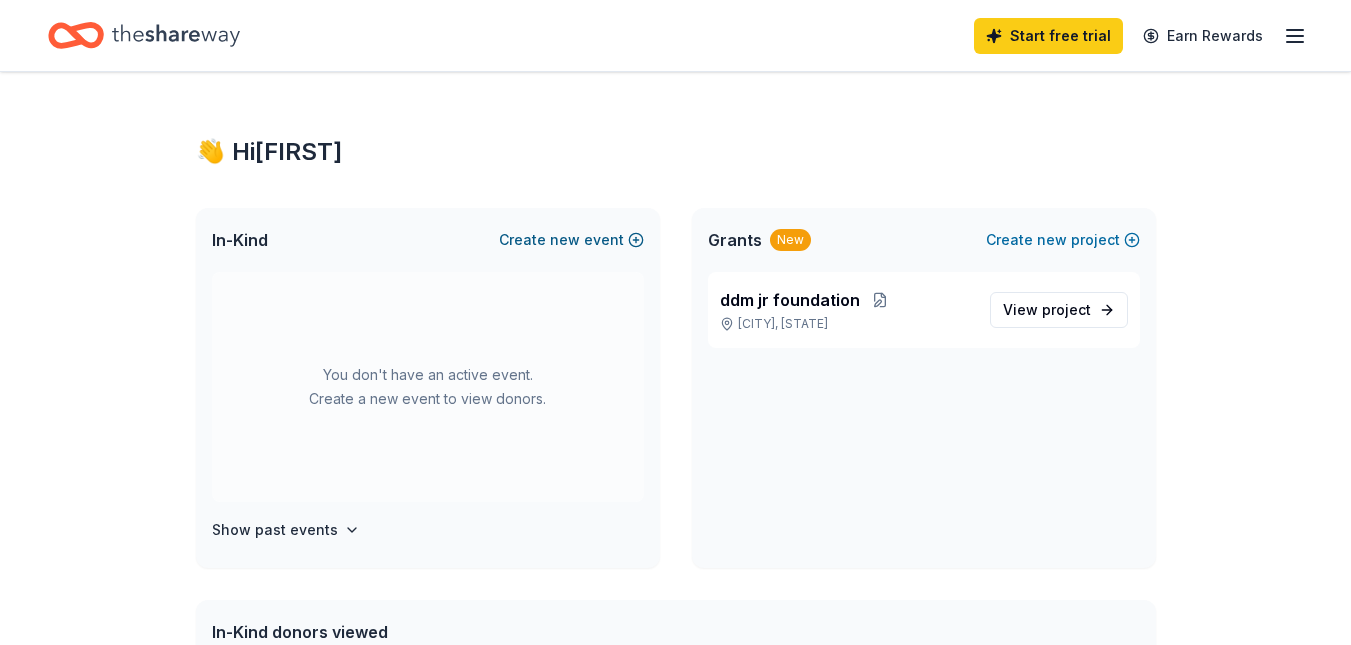 click on "Create  new  event" at bounding box center (571, 240) 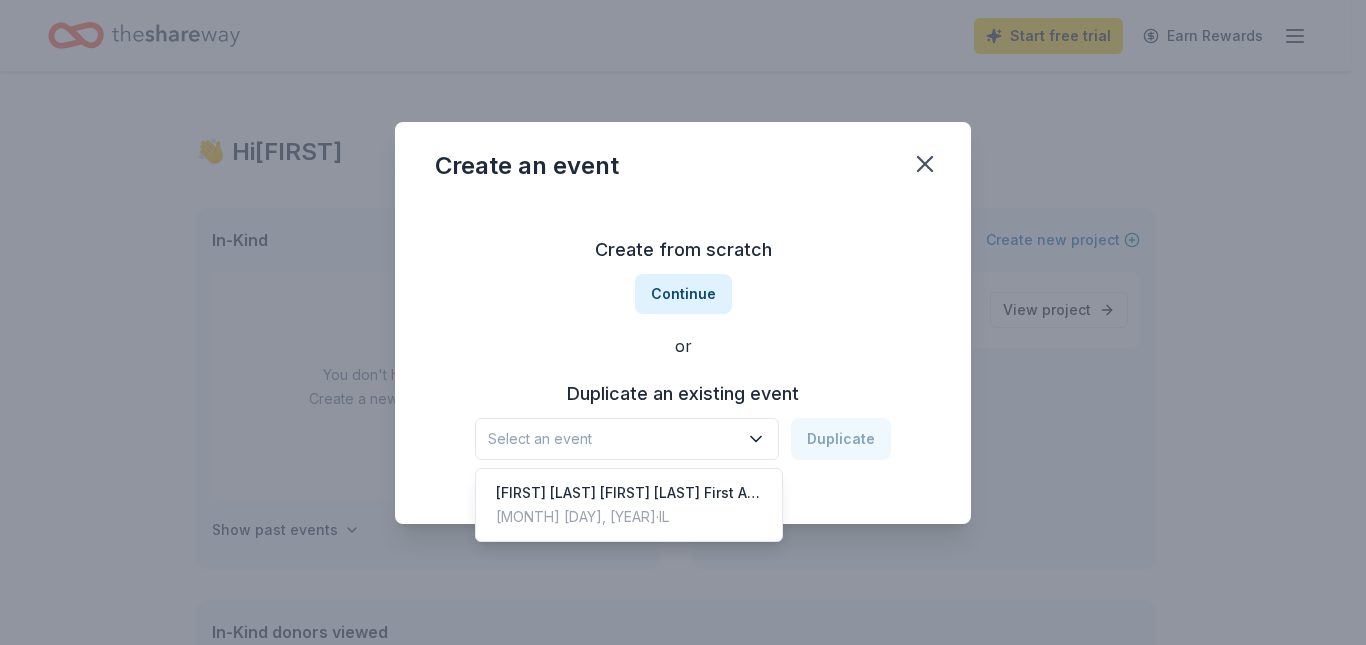 click 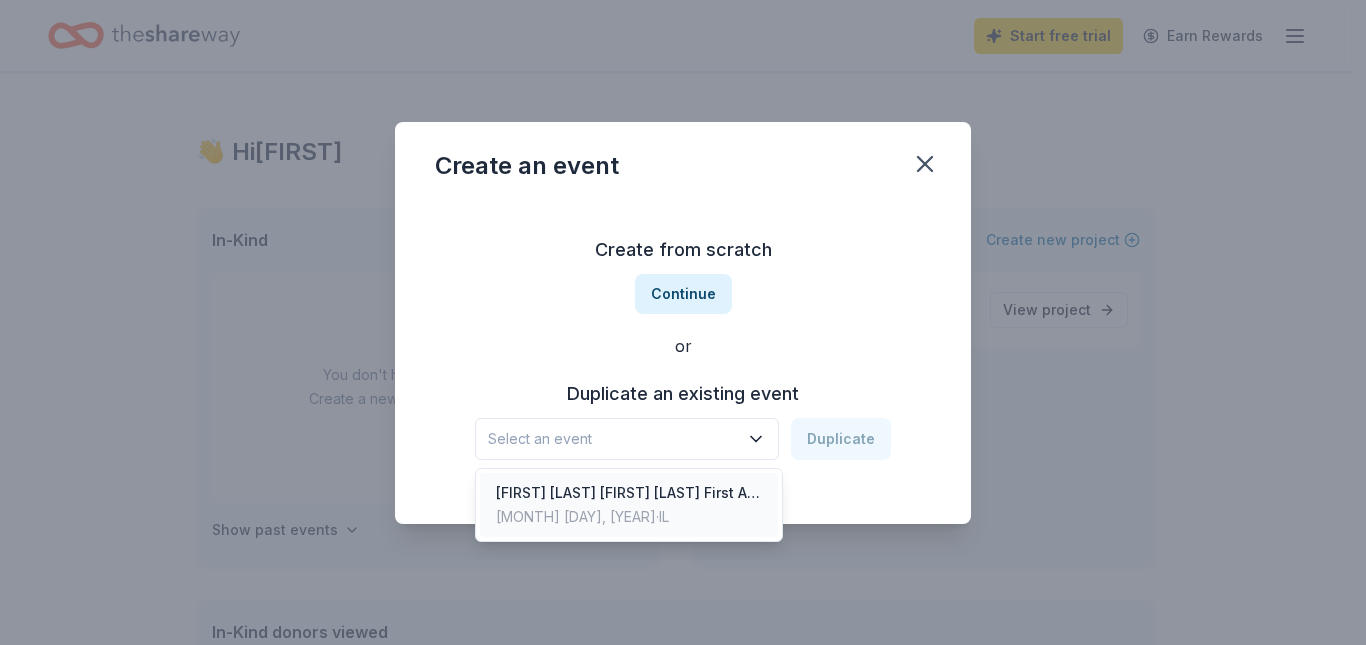 click on "[FIRST] [LAST] [FIRST] [LAST] First Annual Backpack Drve" at bounding box center [629, 493] 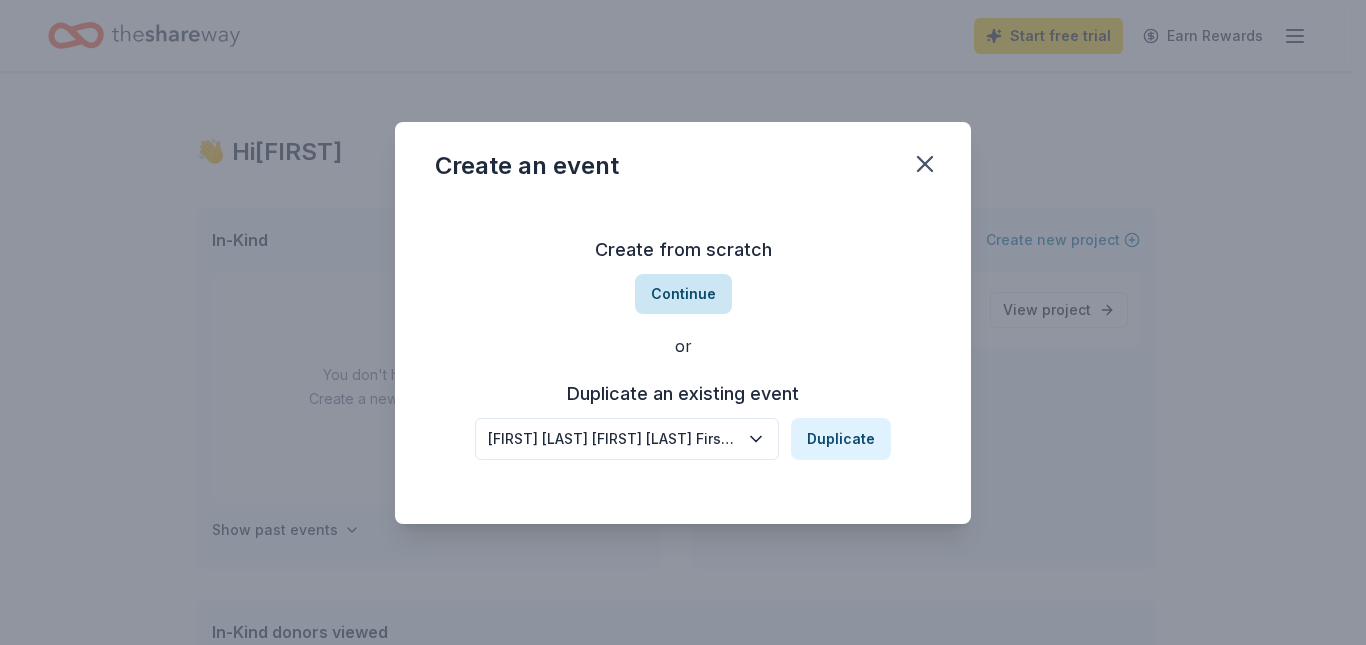 click on "Continue" at bounding box center [683, 294] 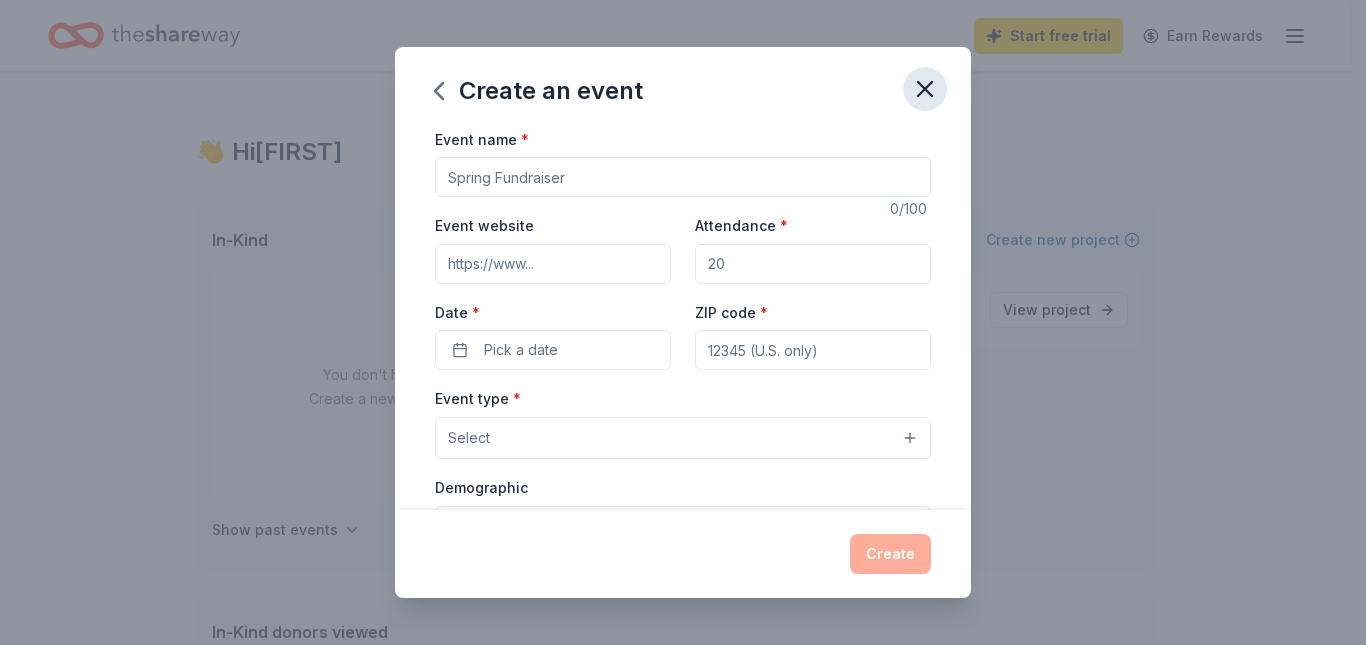 click 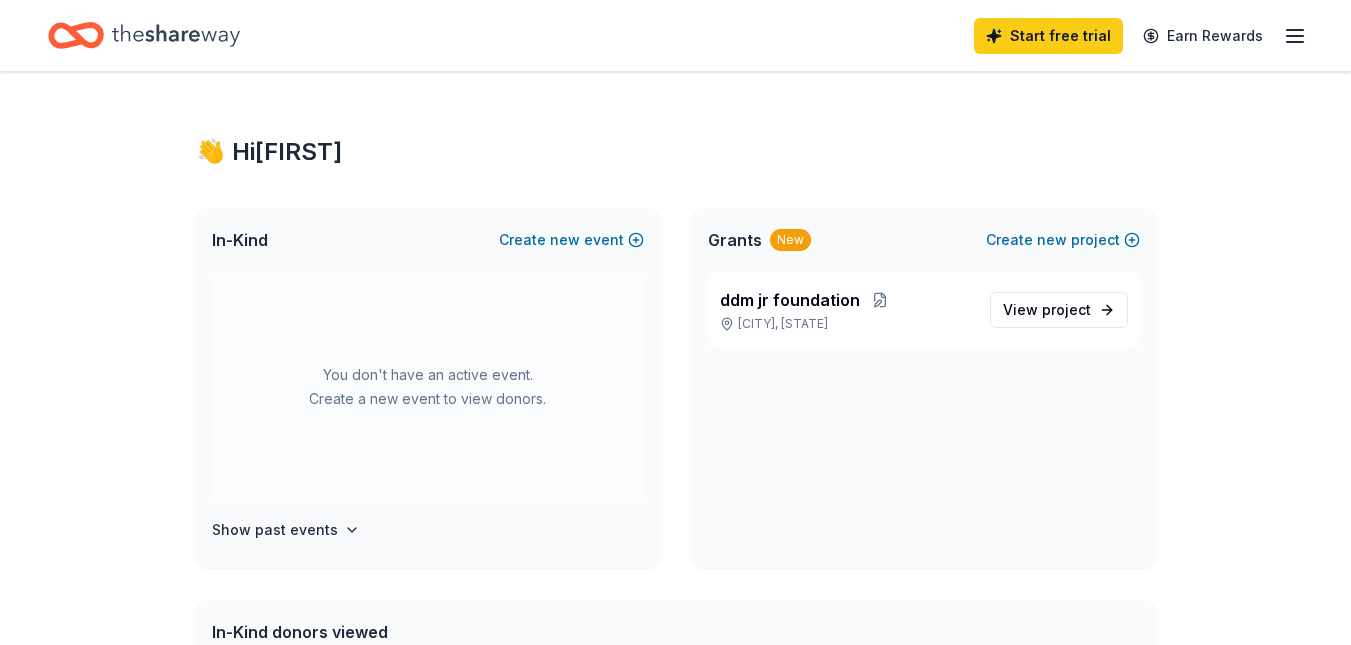 type 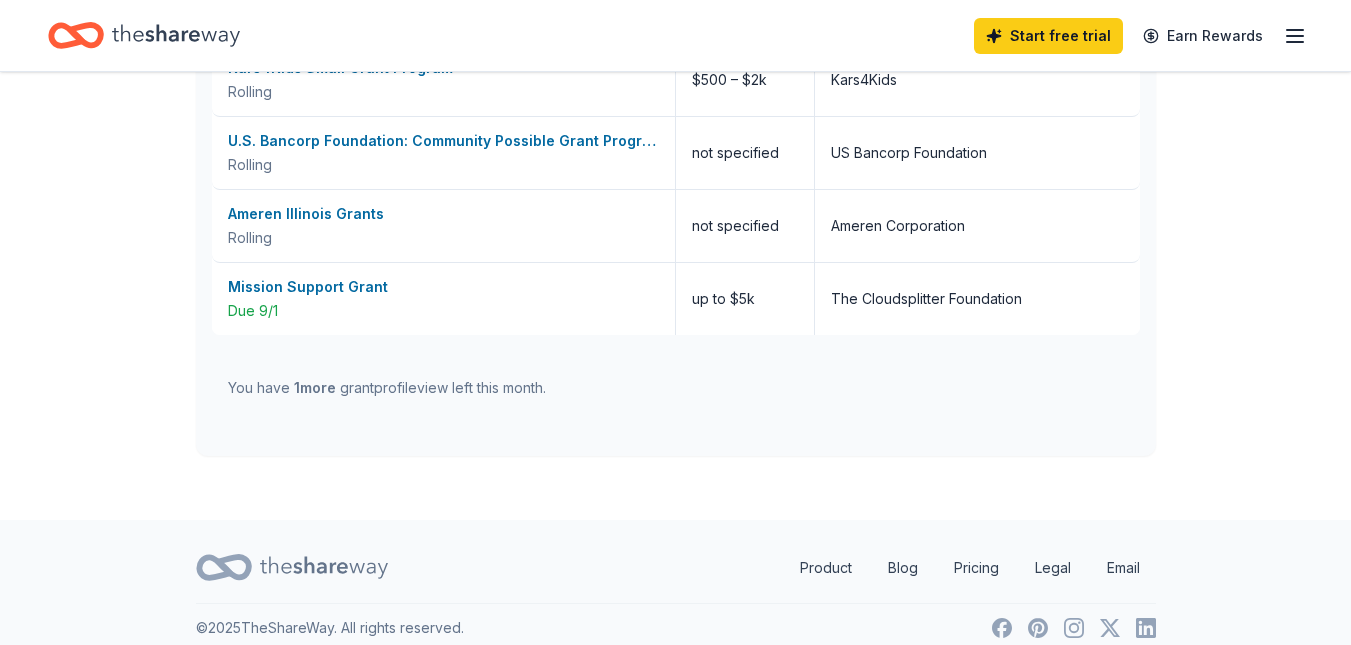 scroll, scrollTop: 967, scrollLeft: 0, axis: vertical 